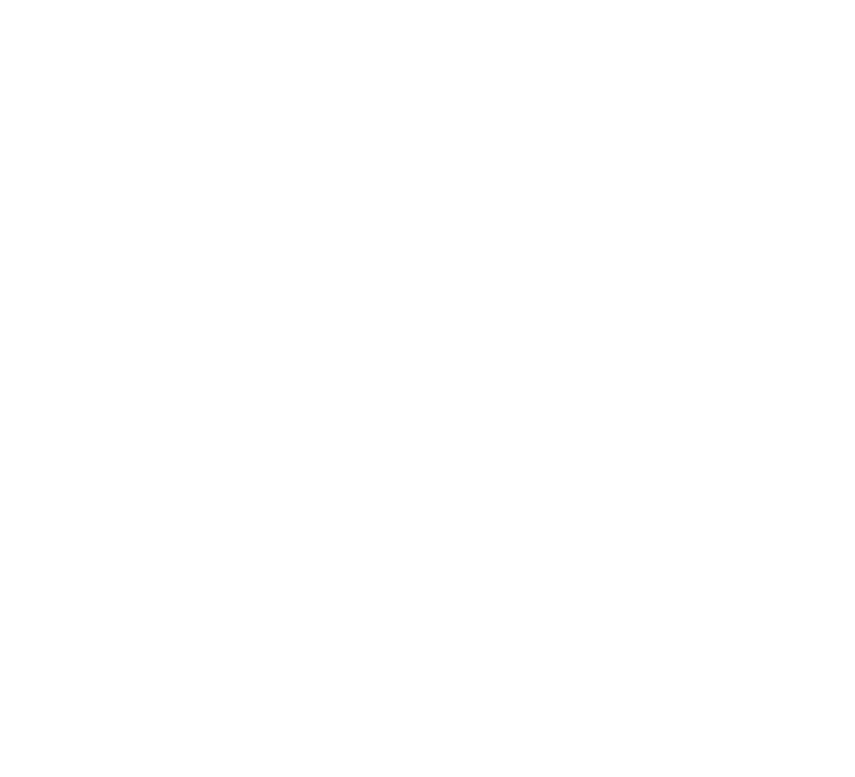 scroll, scrollTop: 0, scrollLeft: 0, axis: both 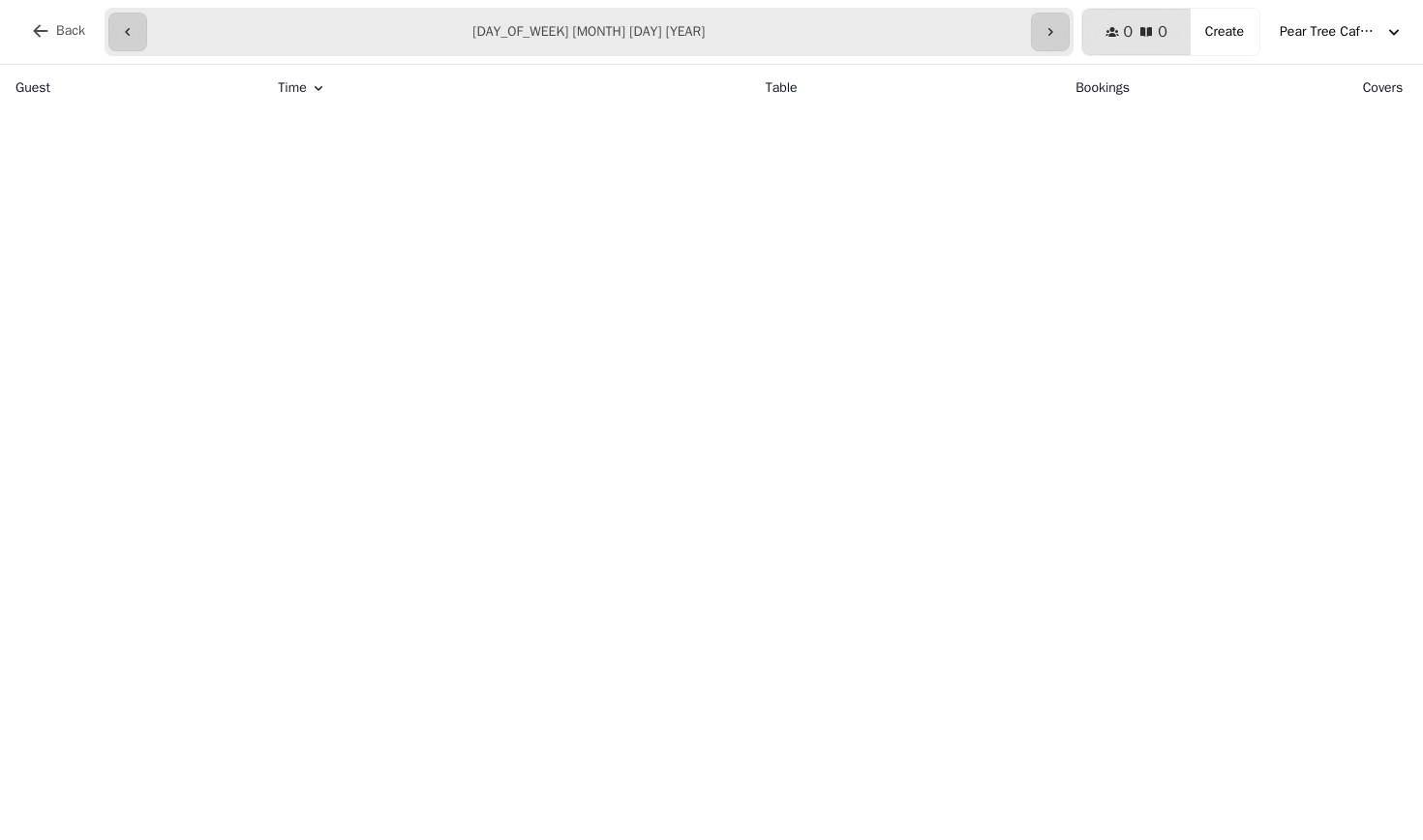 click on "**********" at bounding box center [589, 32] 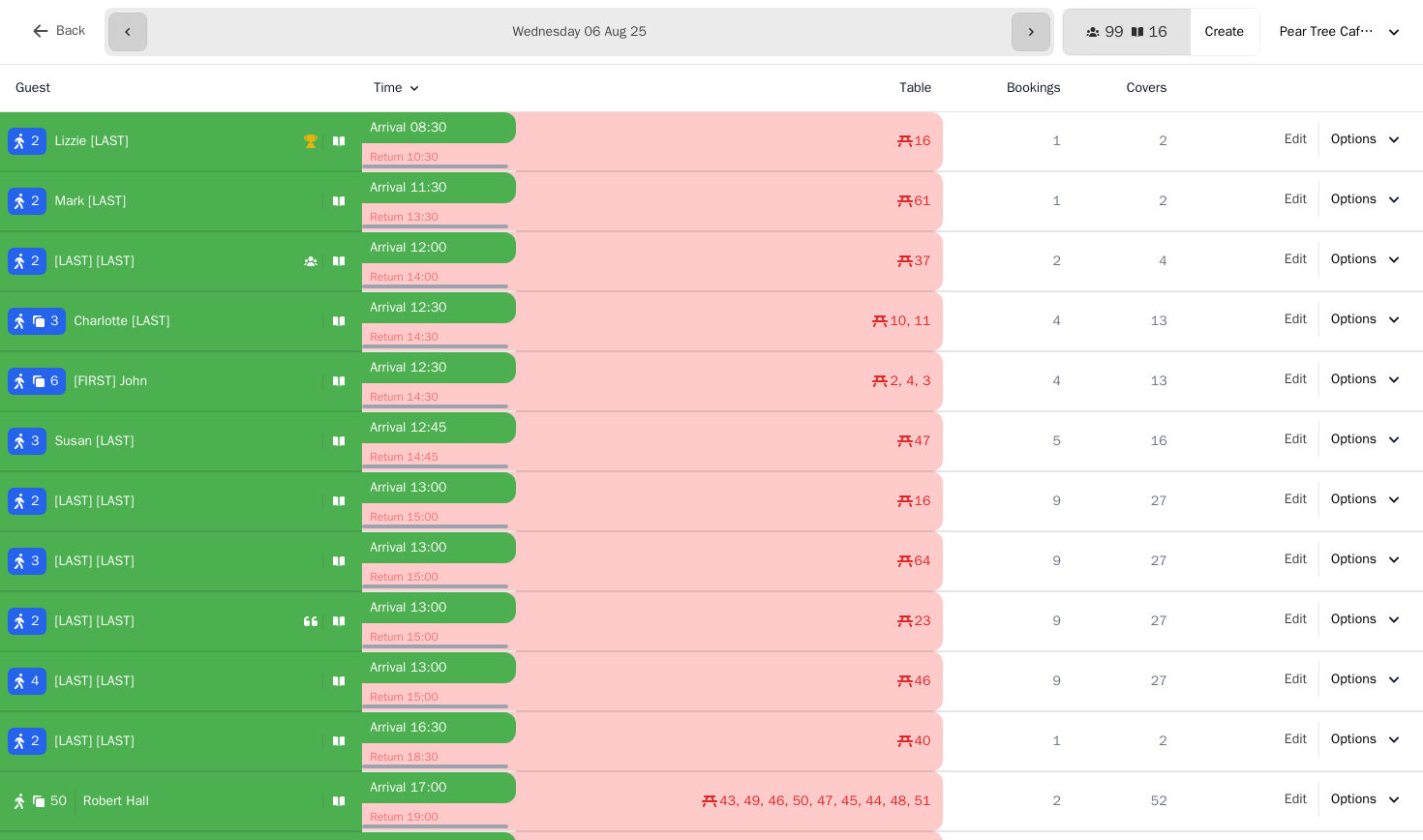 scroll, scrollTop: 0, scrollLeft: 0, axis: both 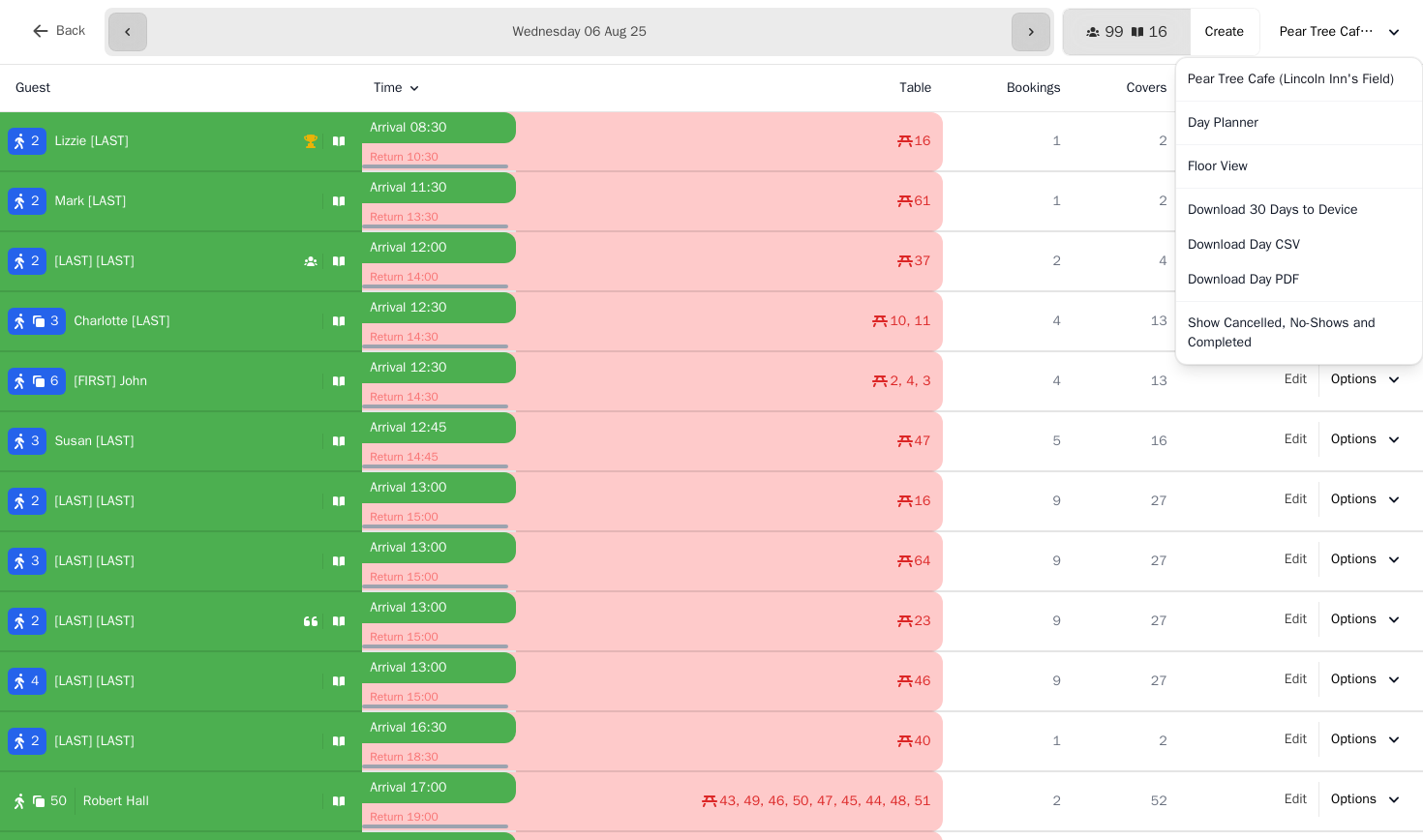 click on "Pear Tree Cafe (Lincoln Inn's Field)" at bounding box center (1328, 32) 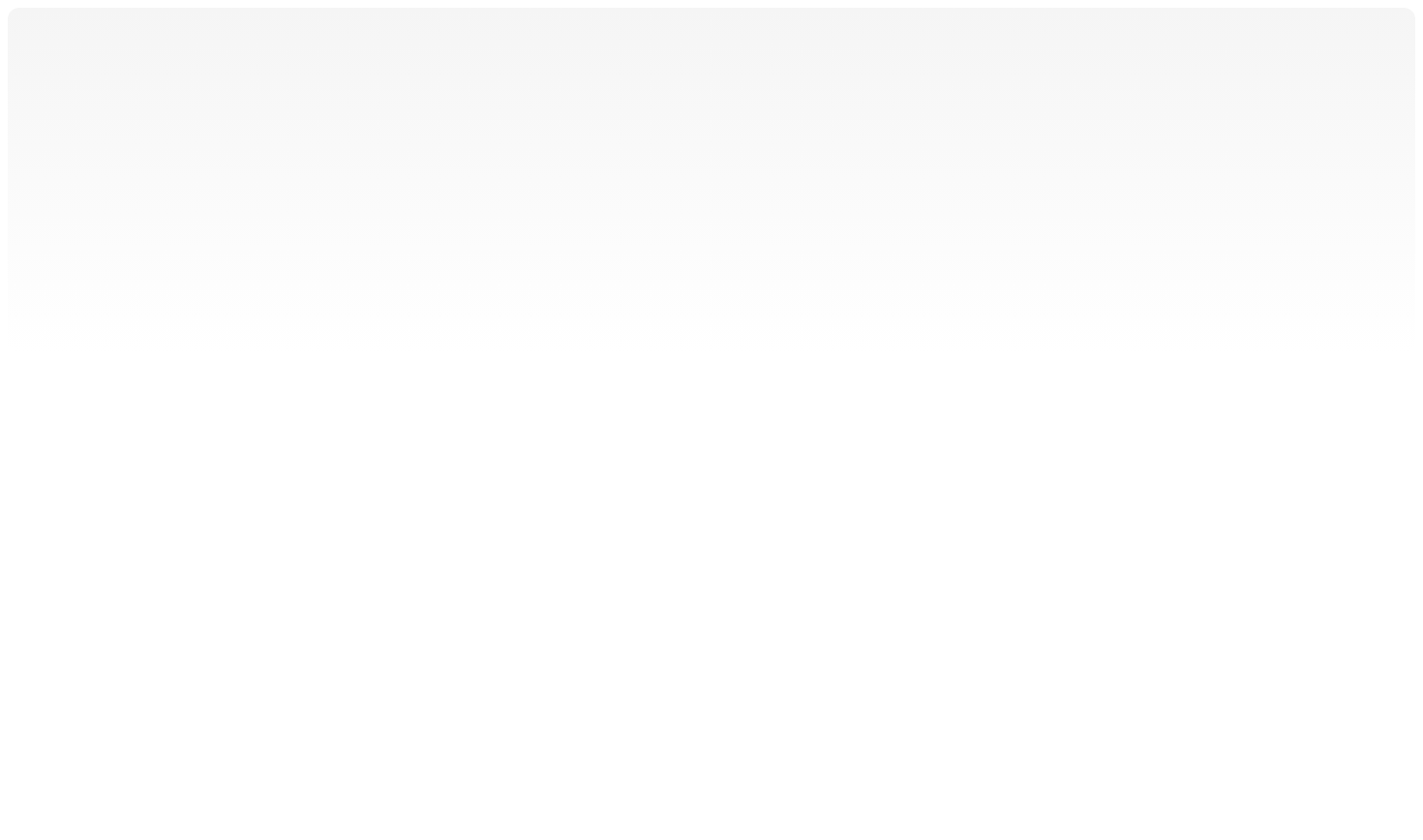 scroll, scrollTop: 0, scrollLeft: 0, axis: both 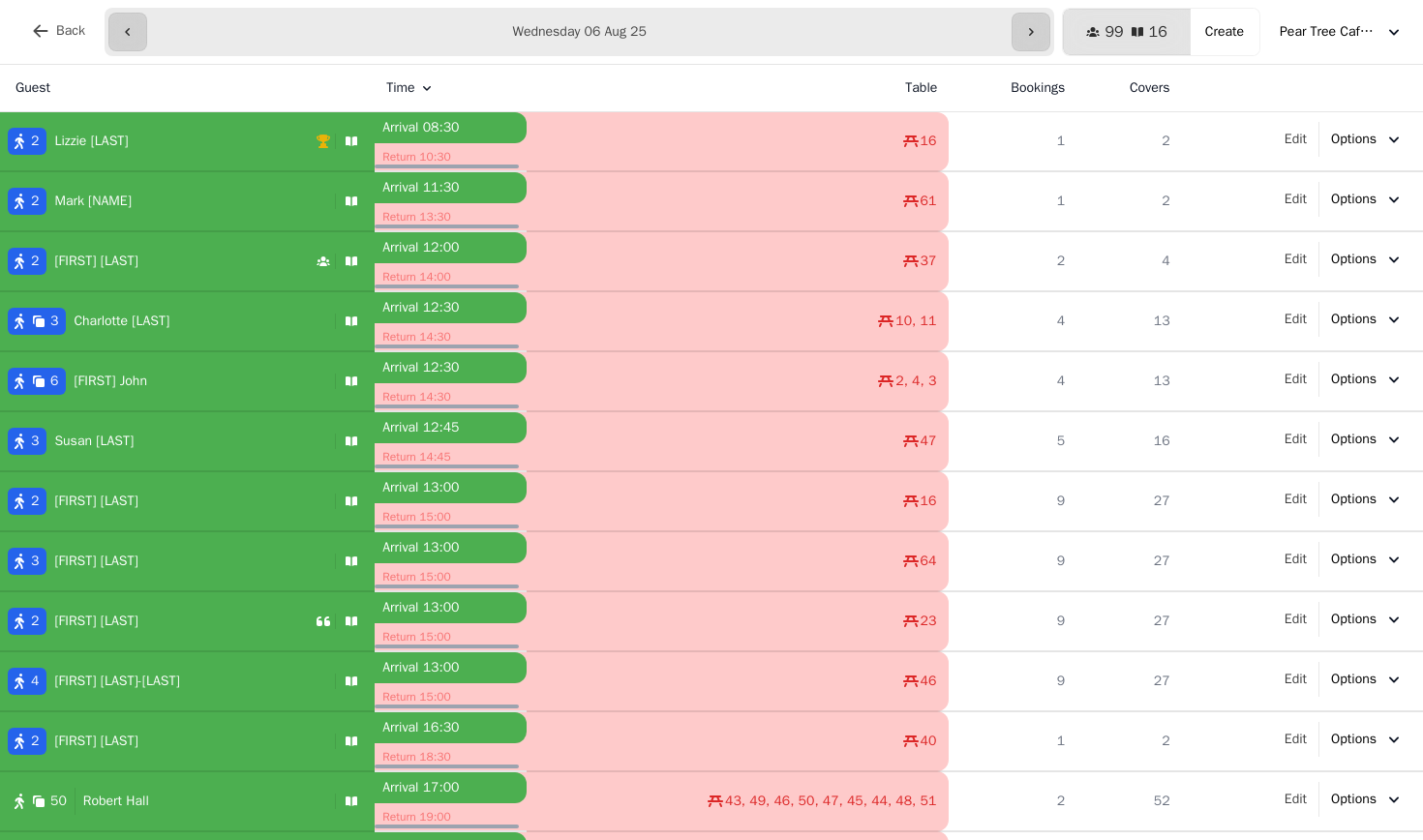 click on "Pear Tree Cafe (Lincoln Inn's Field)" at bounding box center [1328, 32] 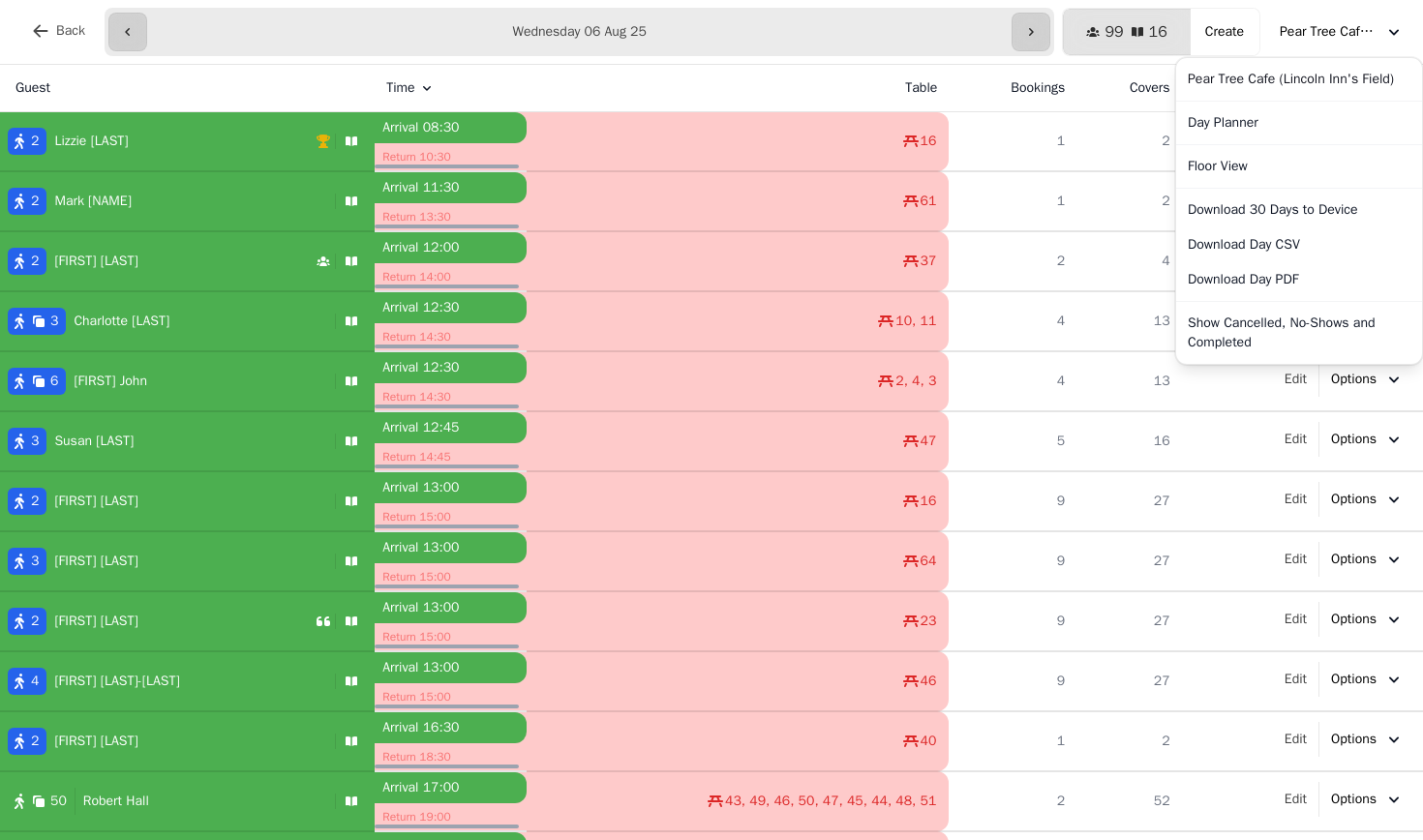 click on "Pear Tree Cafe (Lincoln Inn's Field)" at bounding box center [1328, 32] 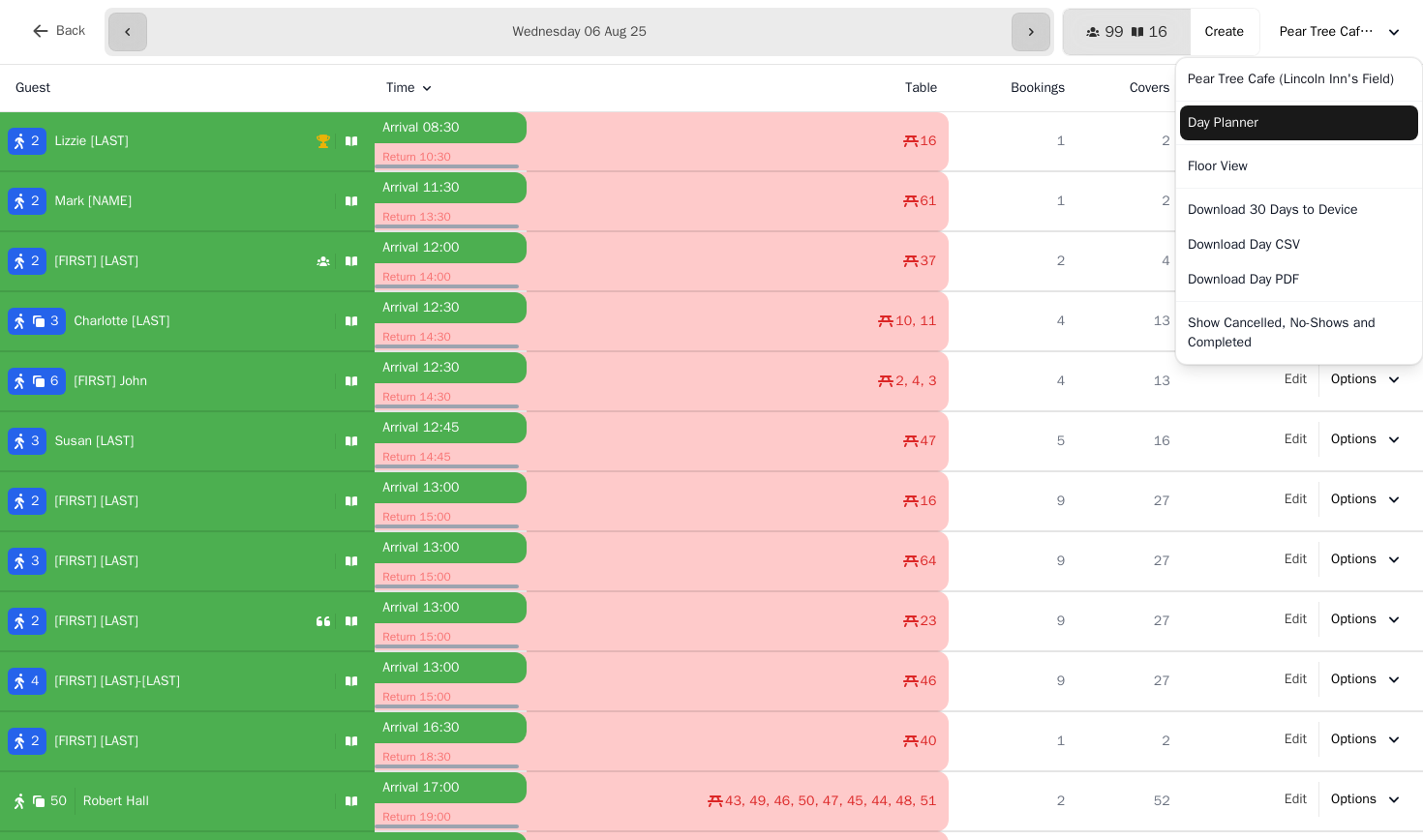 click on "Day Planner" at bounding box center (1299, 123) 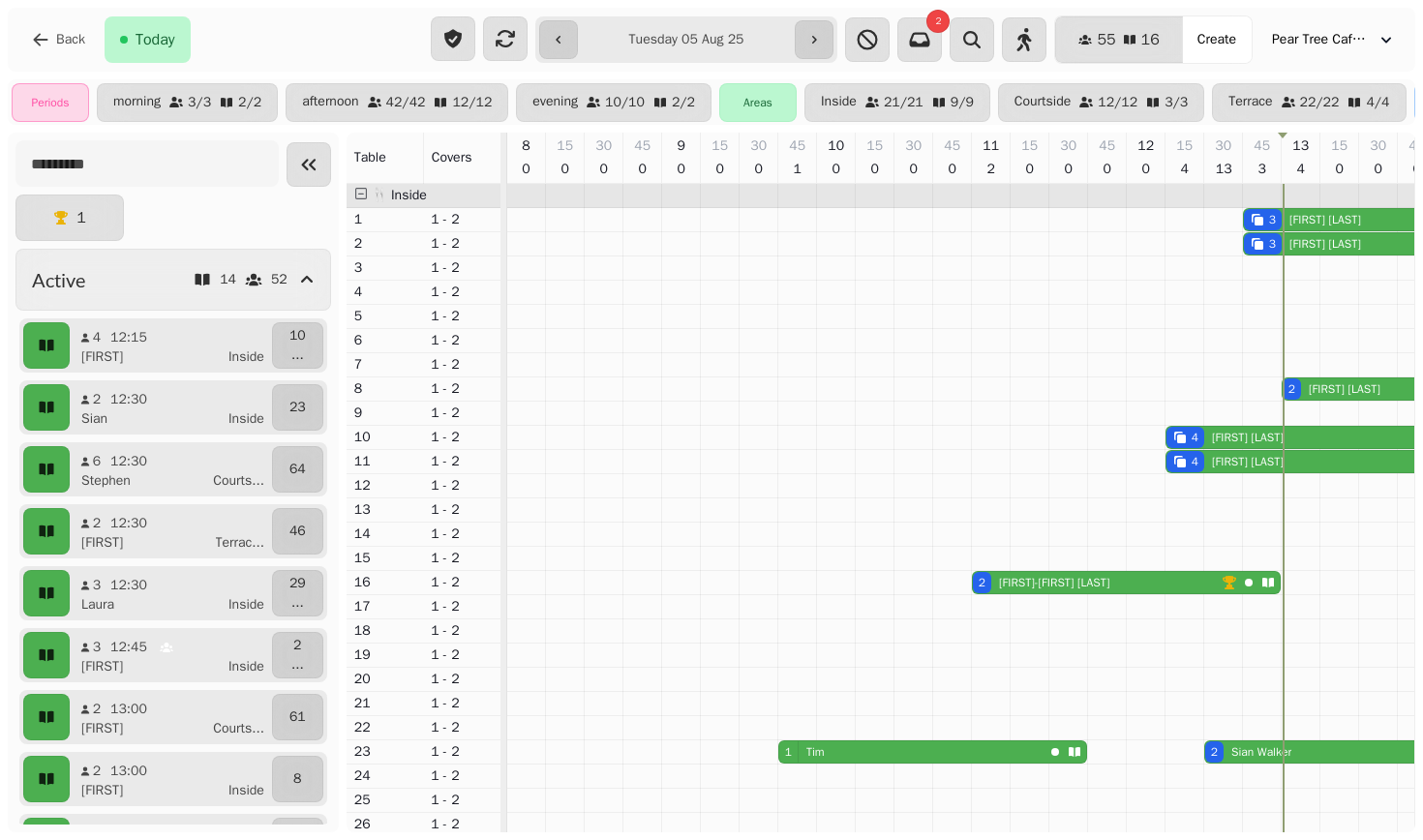 click on "Pear Tree Cafe (Lincoln Inn's Field)" at bounding box center (1320, 40) 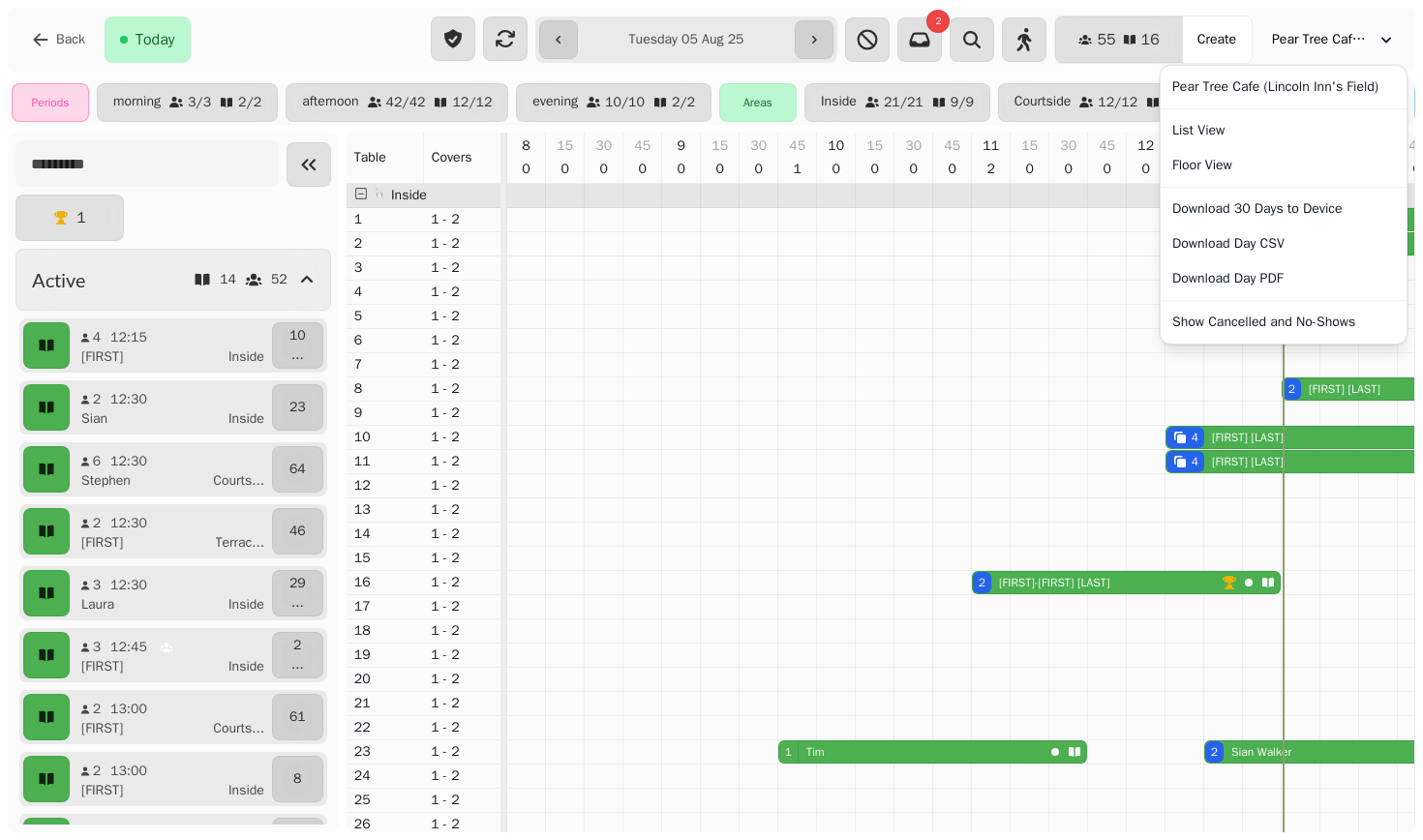 scroll, scrollTop: 0, scrollLeft: 779, axis: horizontal 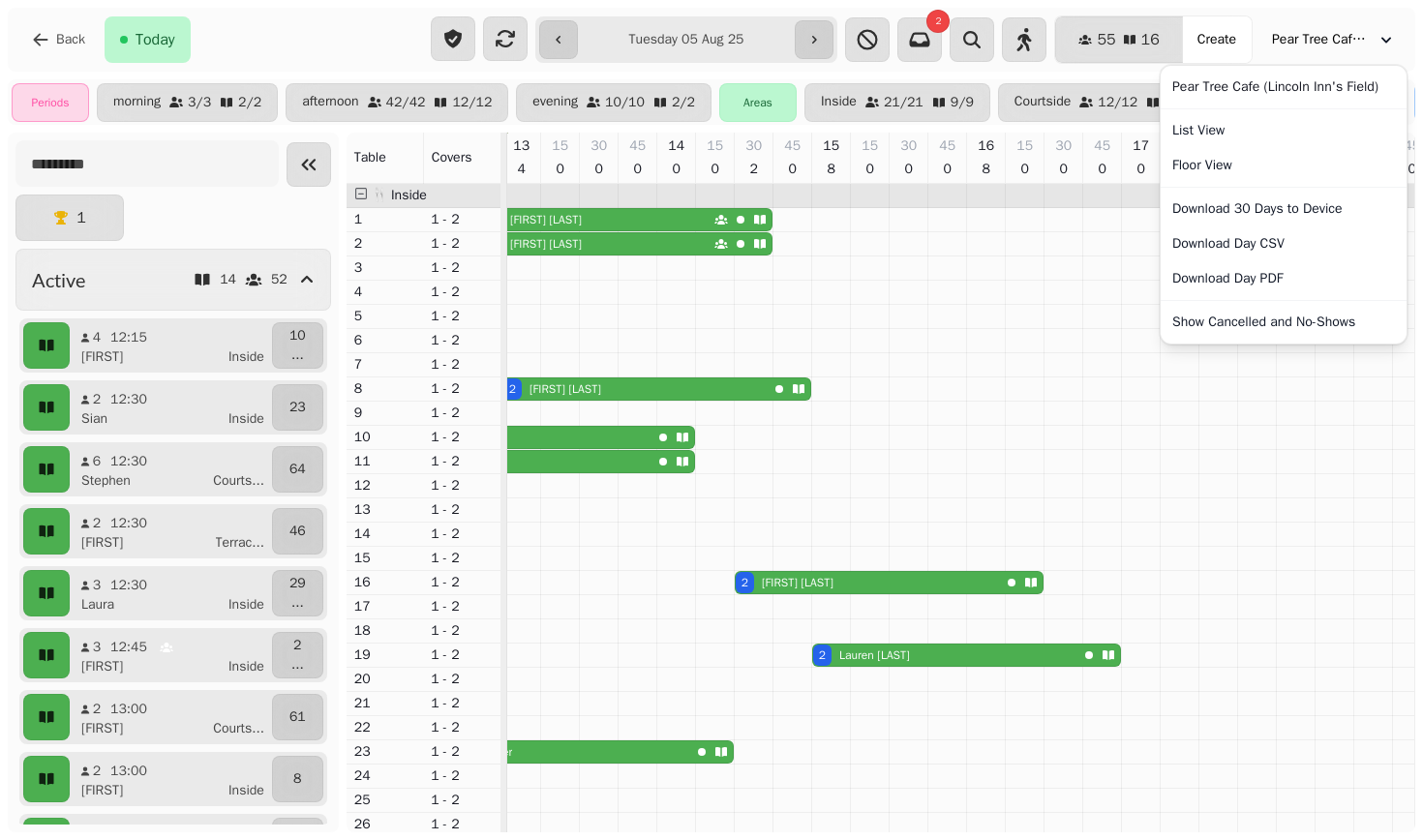 click on "Pear Tree Cafe (Lincoln Inn's Field)" at bounding box center (1320, 40) 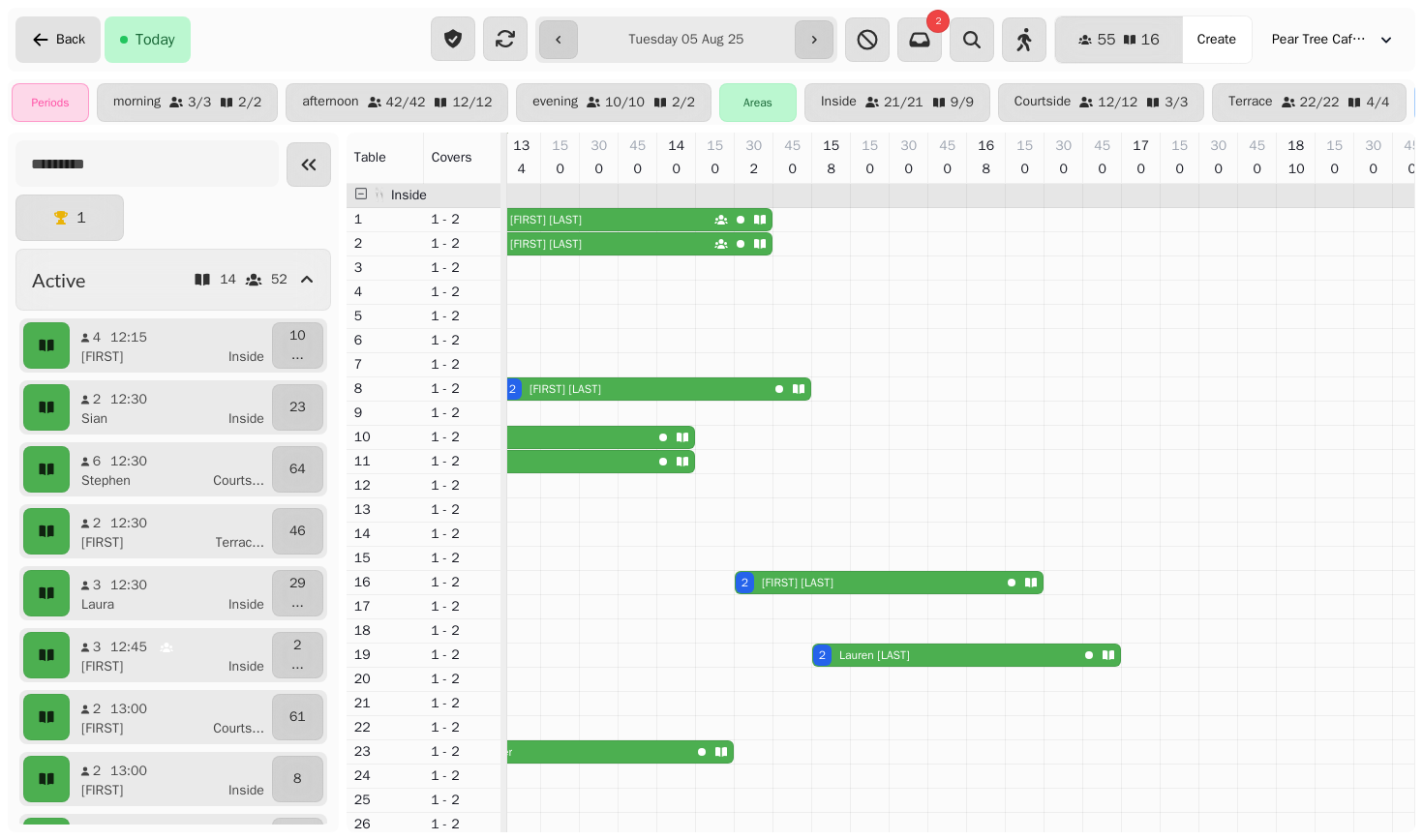 click on "Back" at bounding box center (71, 40) 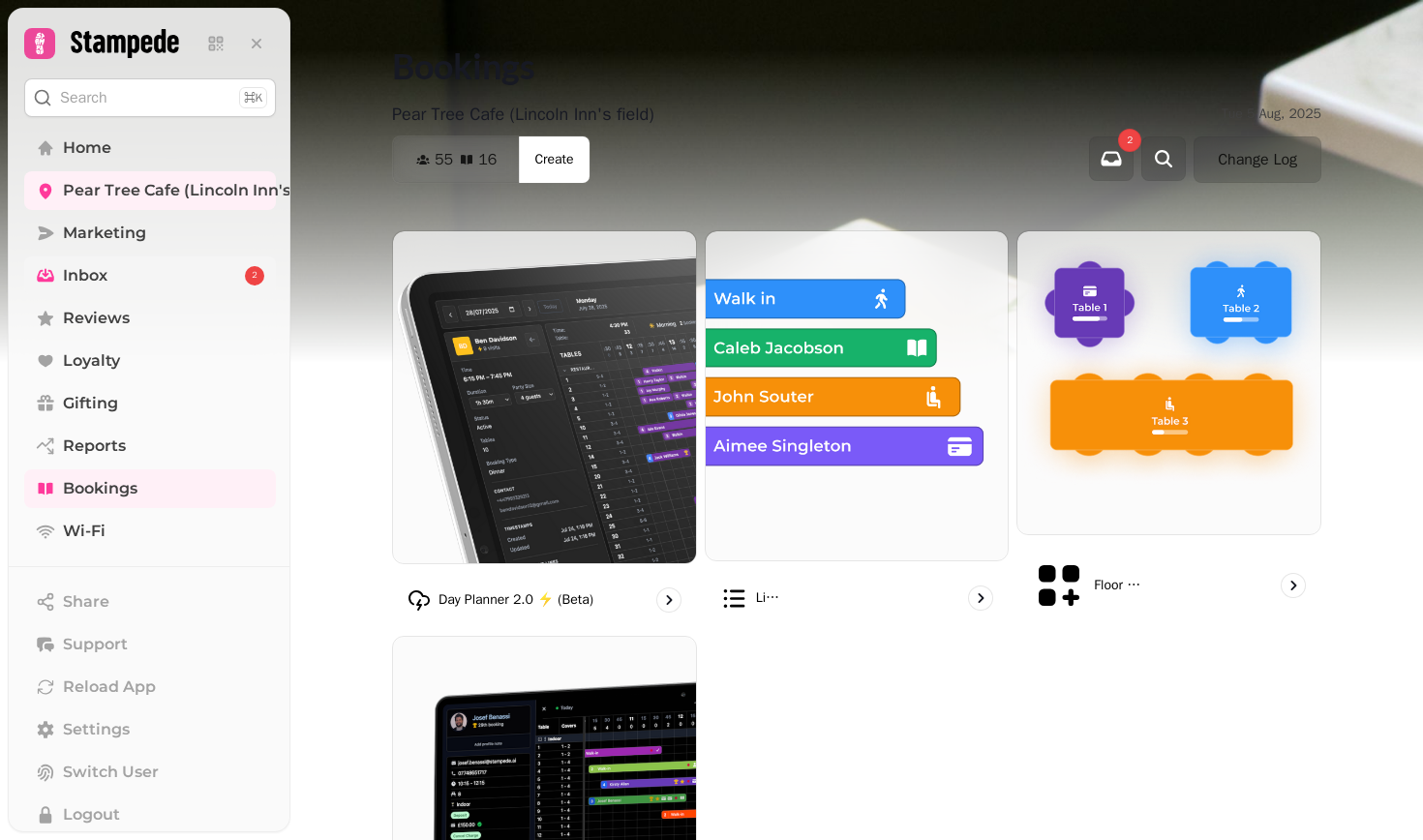 click on "Inbox [NUMBER]" at bounding box center [150, 276] 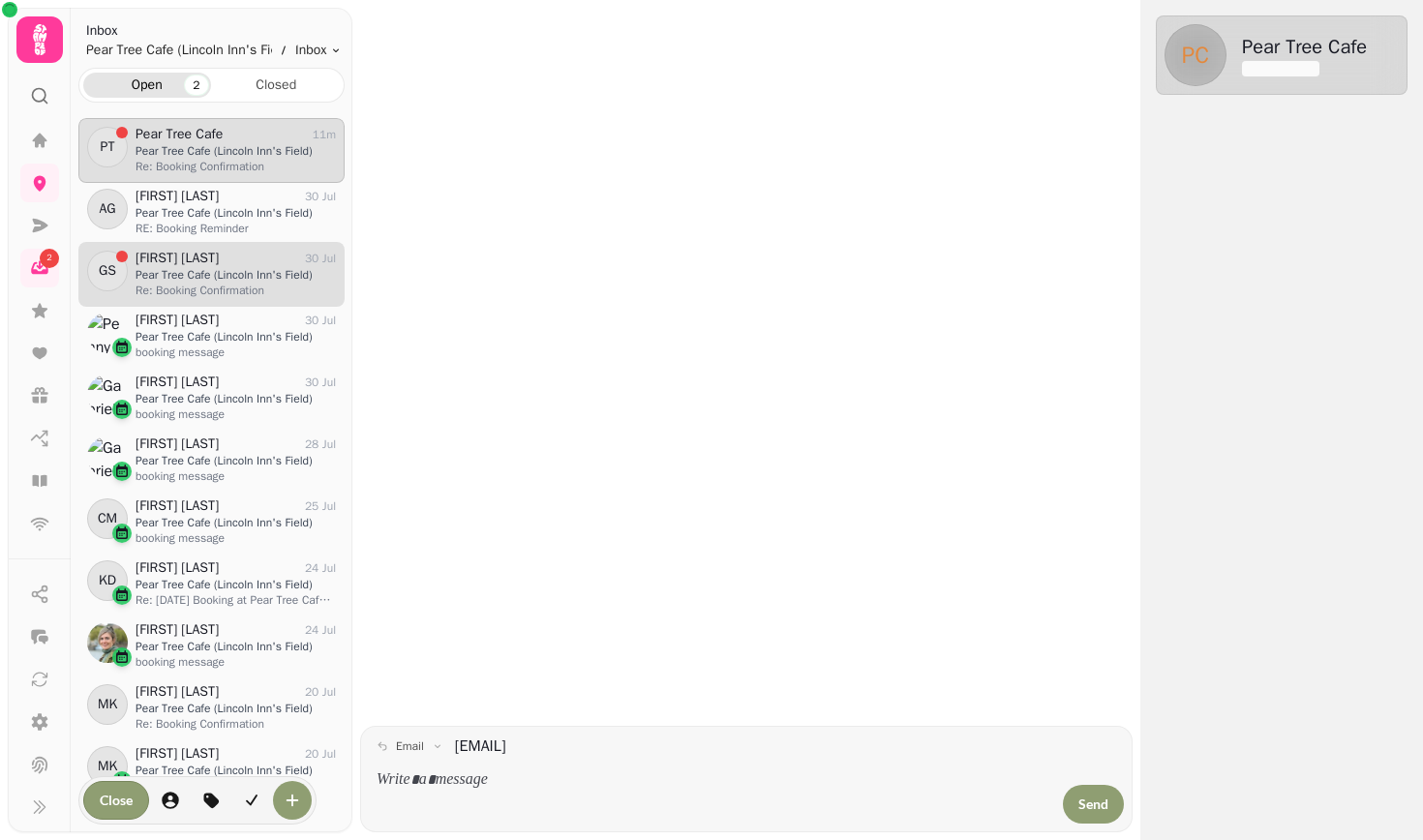 scroll, scrollTop: 1, scrollLeft: 1, axis: both 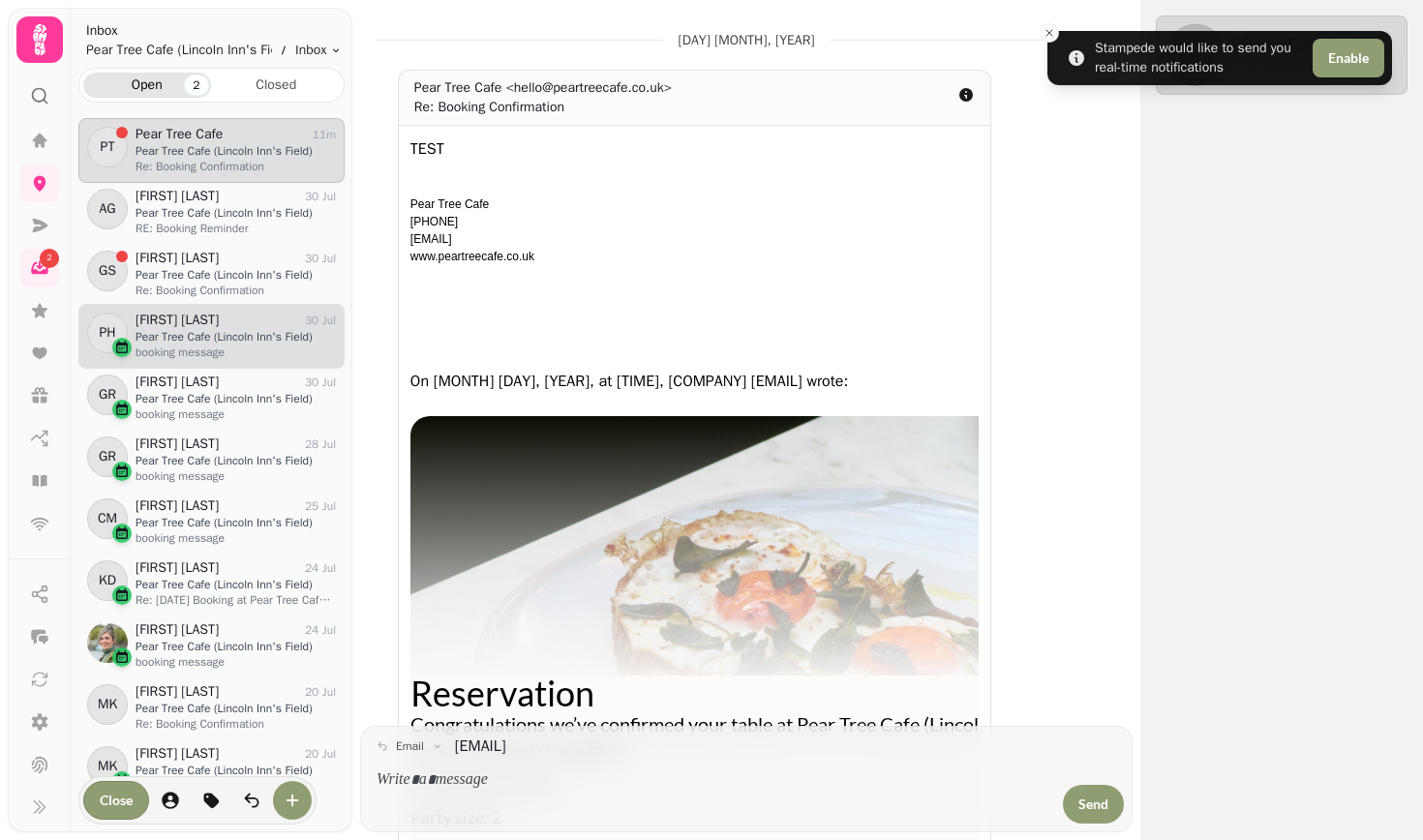 click on "[FIRST] [LAST] [DAY] [MONTH] Pear Tree Cafe (Lincoln Inn's Field) booking message" at bounding box center (211, 336) 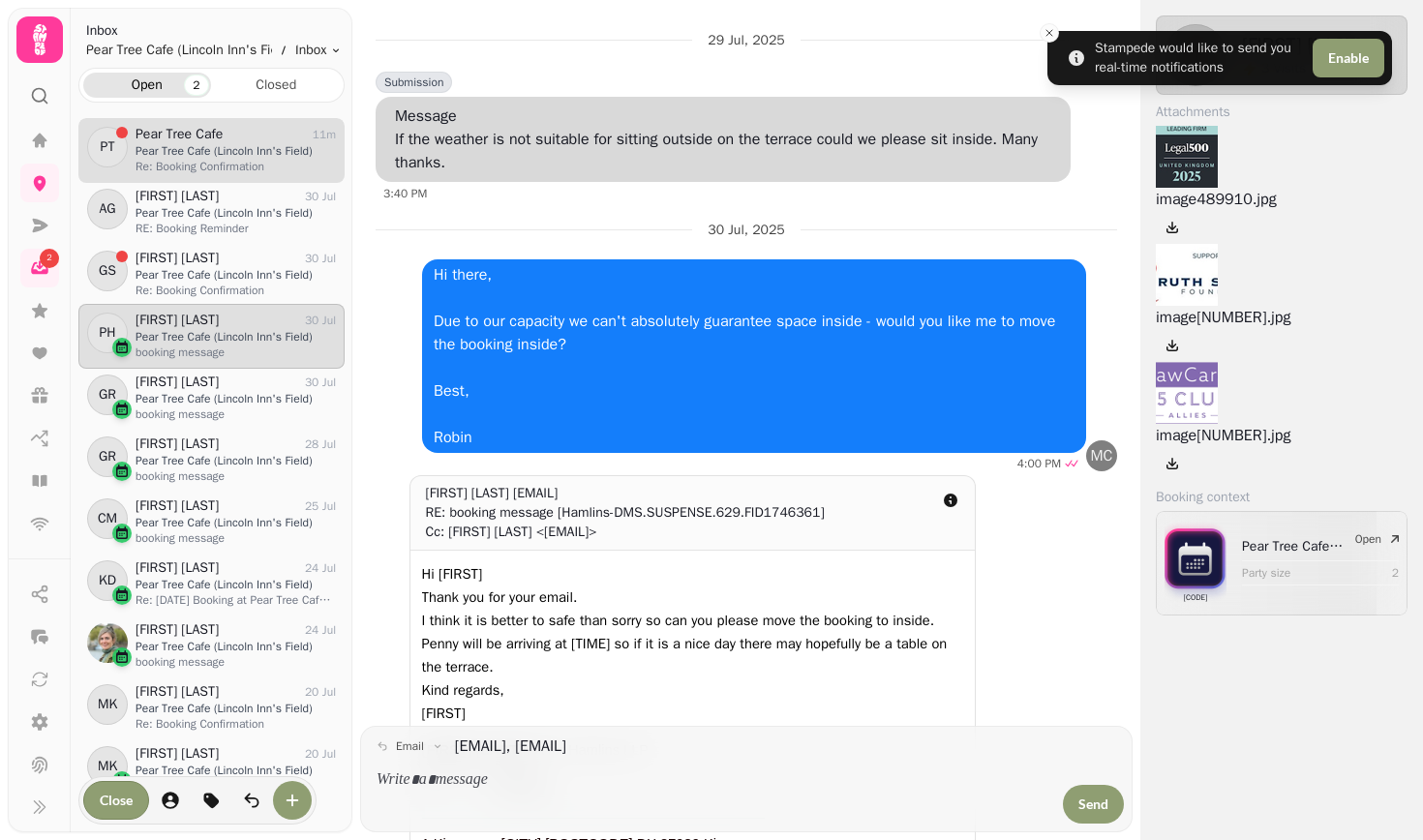 click on "Pear Tree Cafe (Lincoln Inn's Field)" at bounding box center (235, 151) 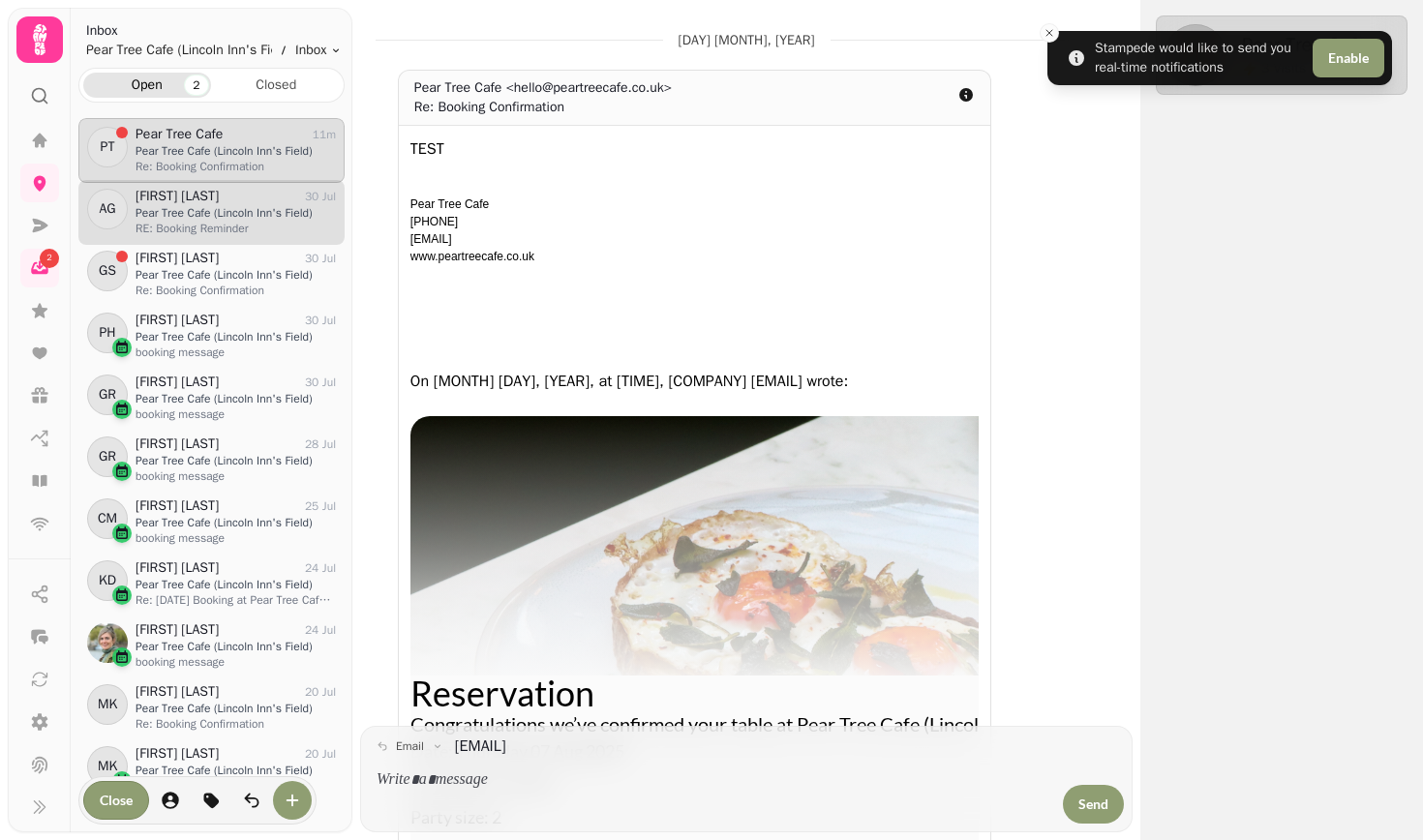 click on "Pear Tree Cafe (Lincoln Inn's Field)" at bounding box center [235, 213] 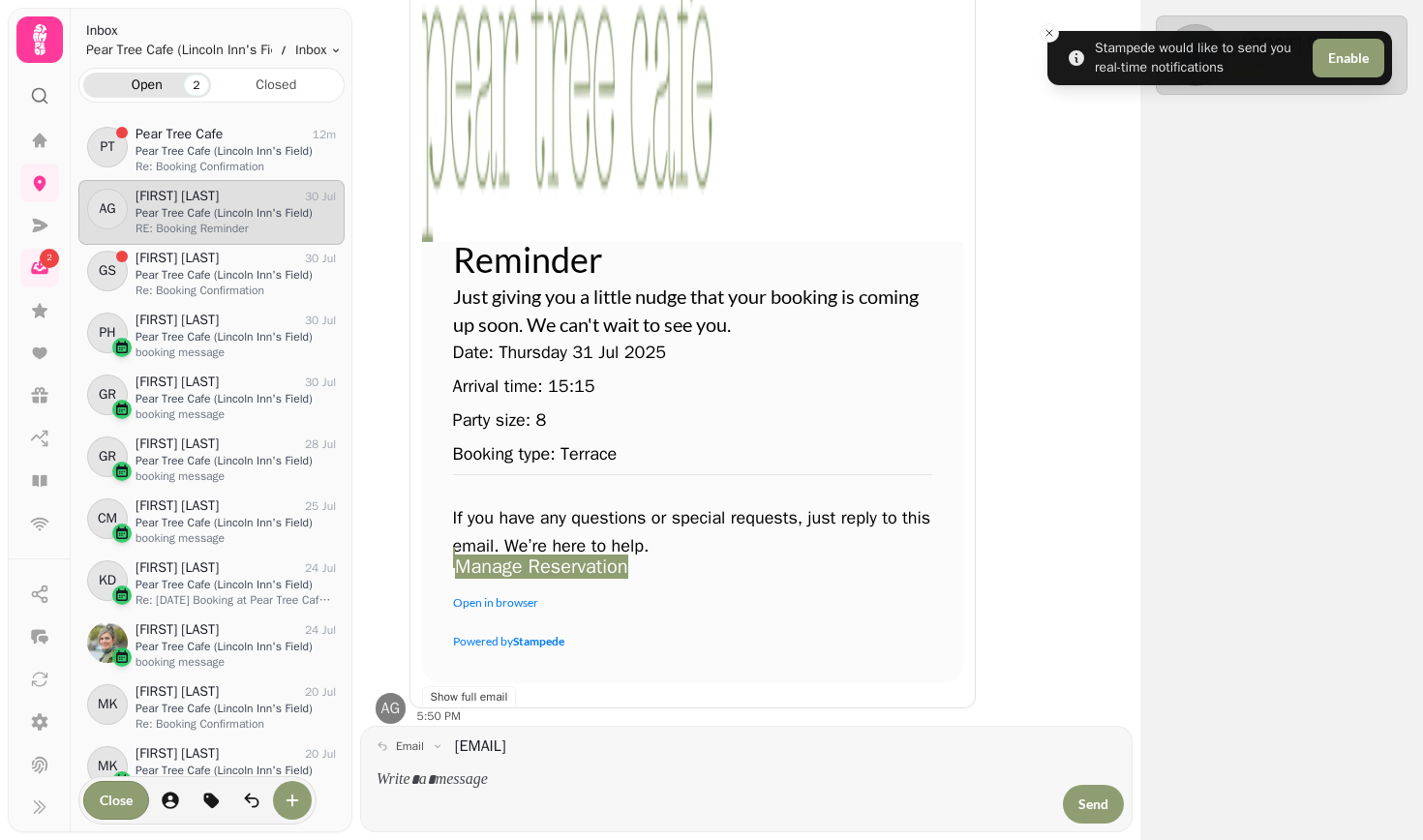 scroll, scrollTop: 794, scrollLeft: 0, axis: vertical 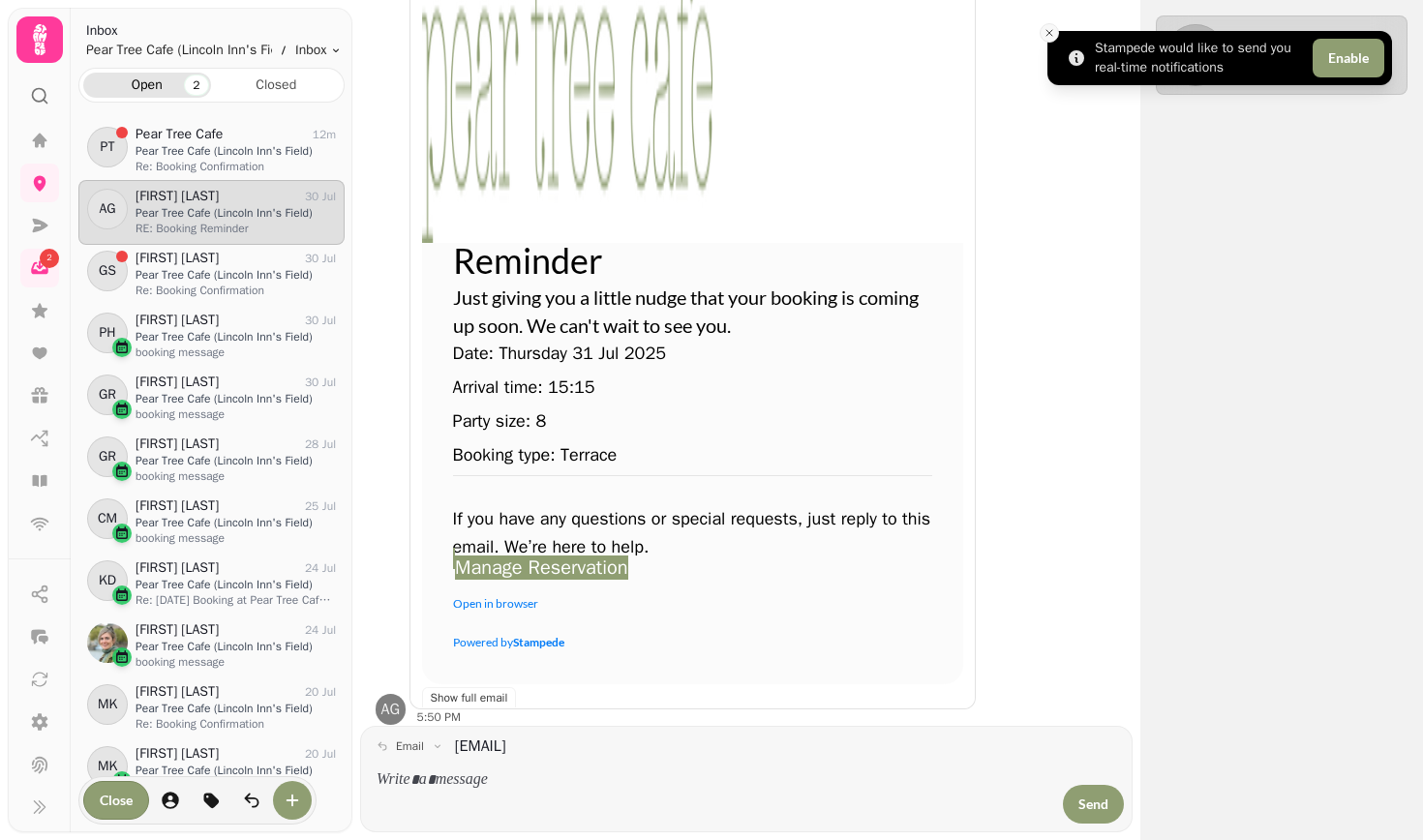 click 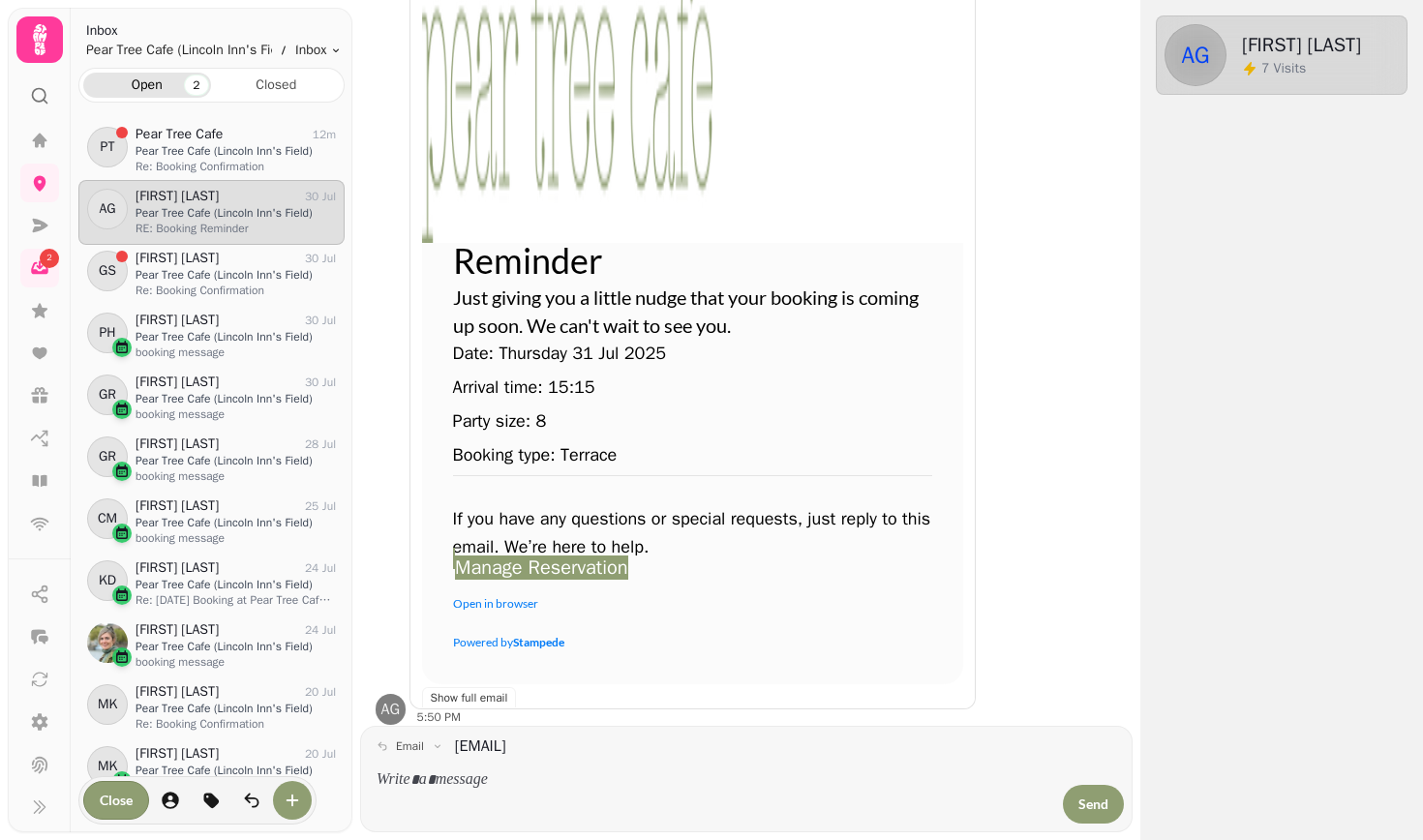 click 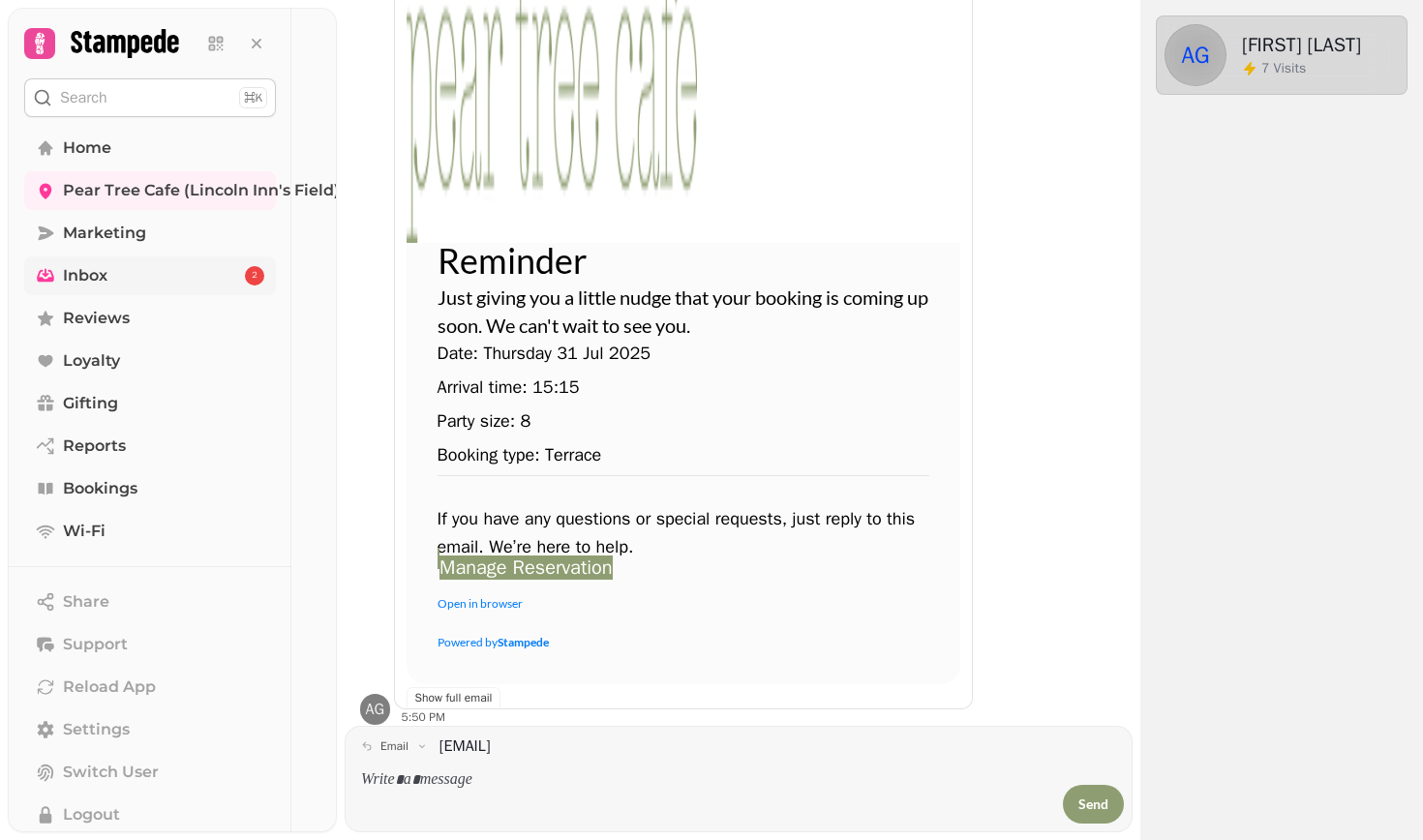 click on "Inbox" at bounding box center (85, 276) 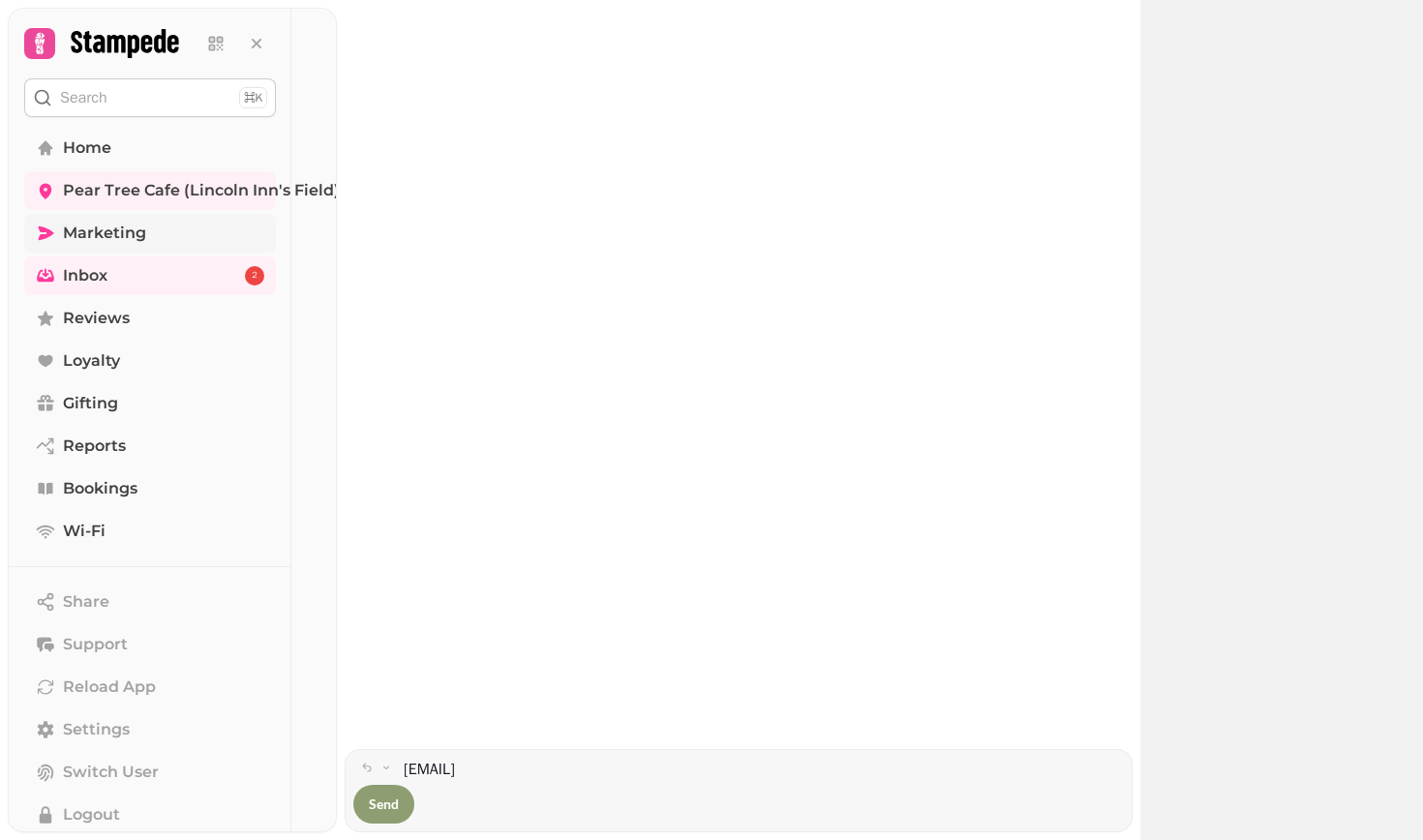 click on "Marketing" at bounding box center (150, 233) 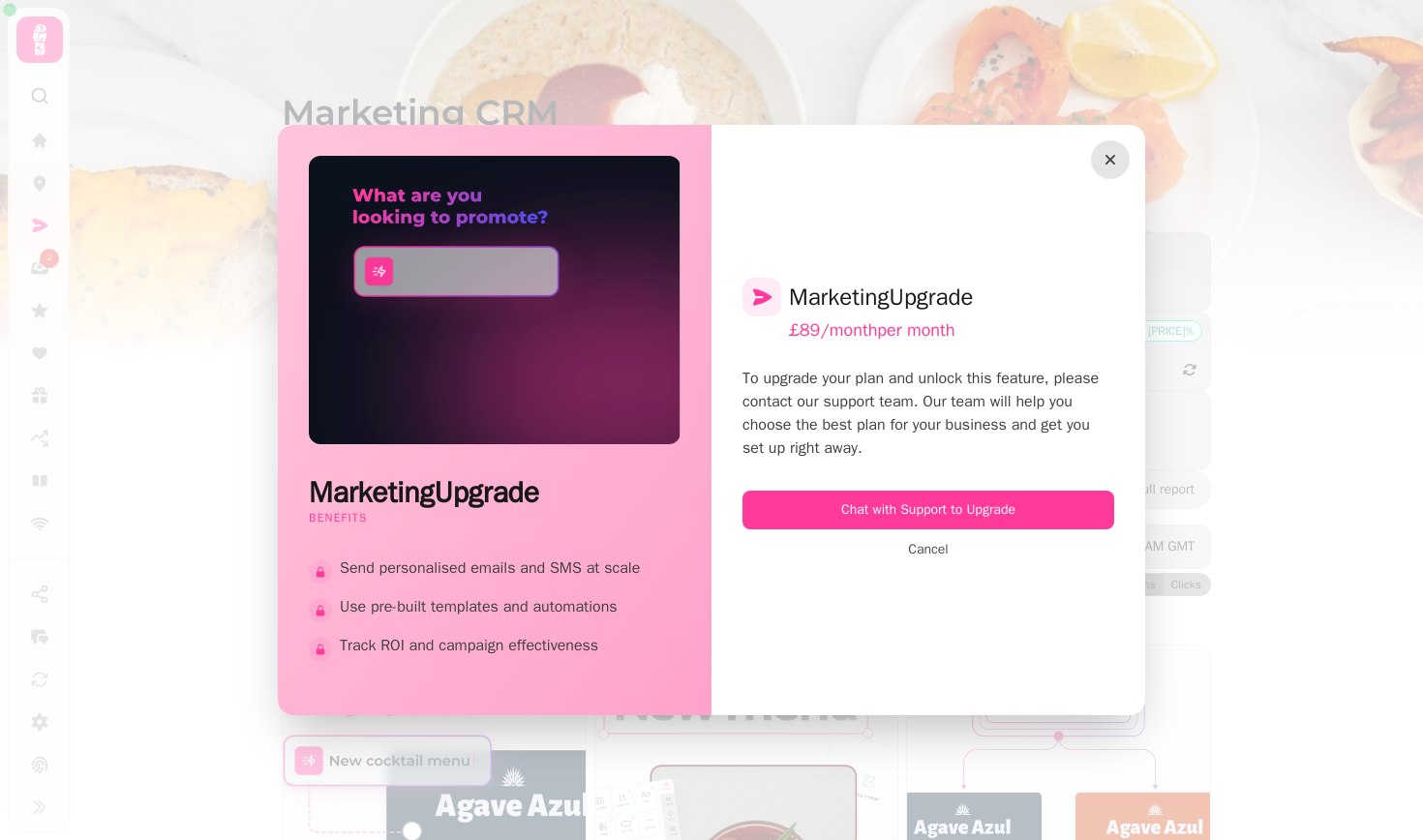 click 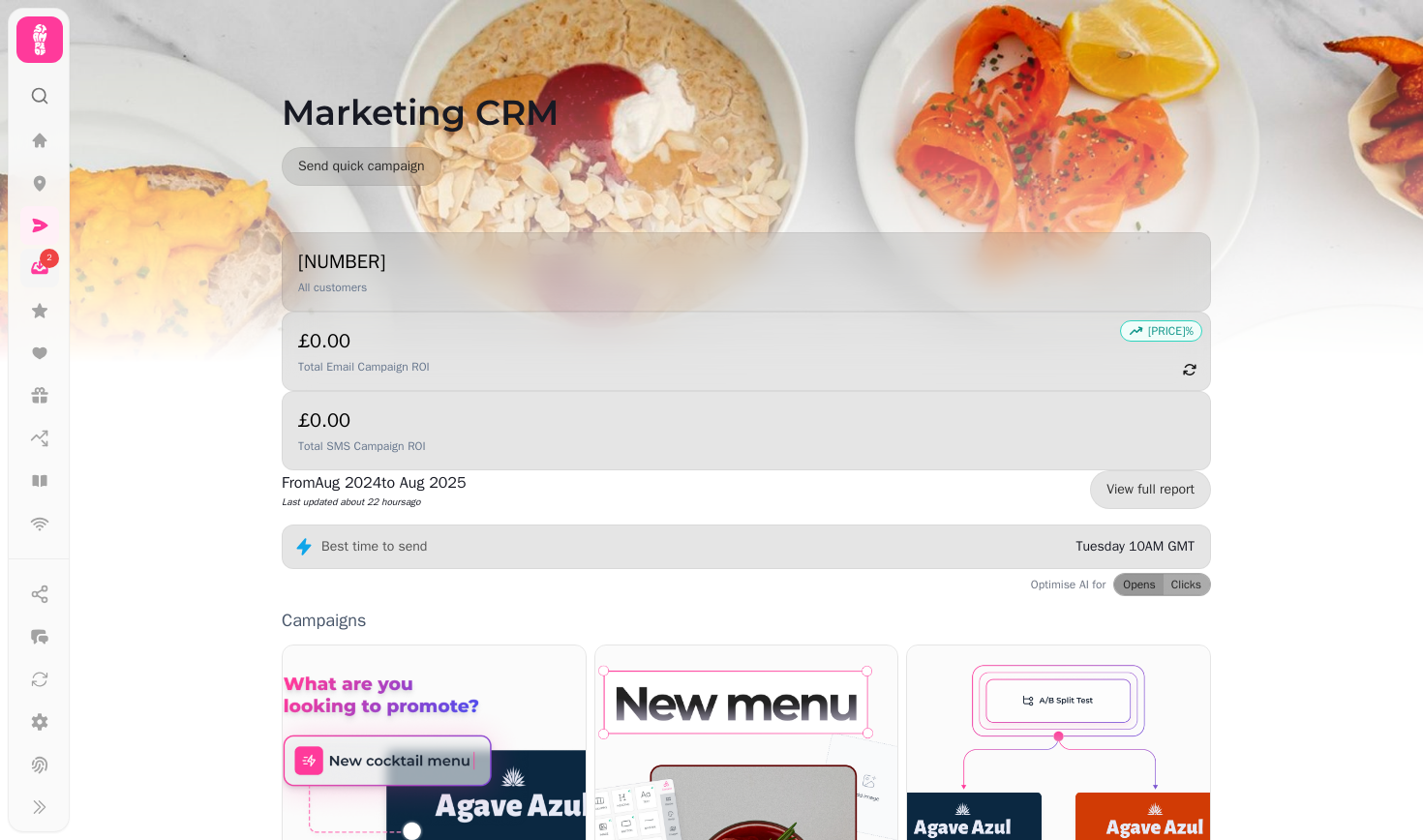 click on "2" at bounding box center (48, 258) 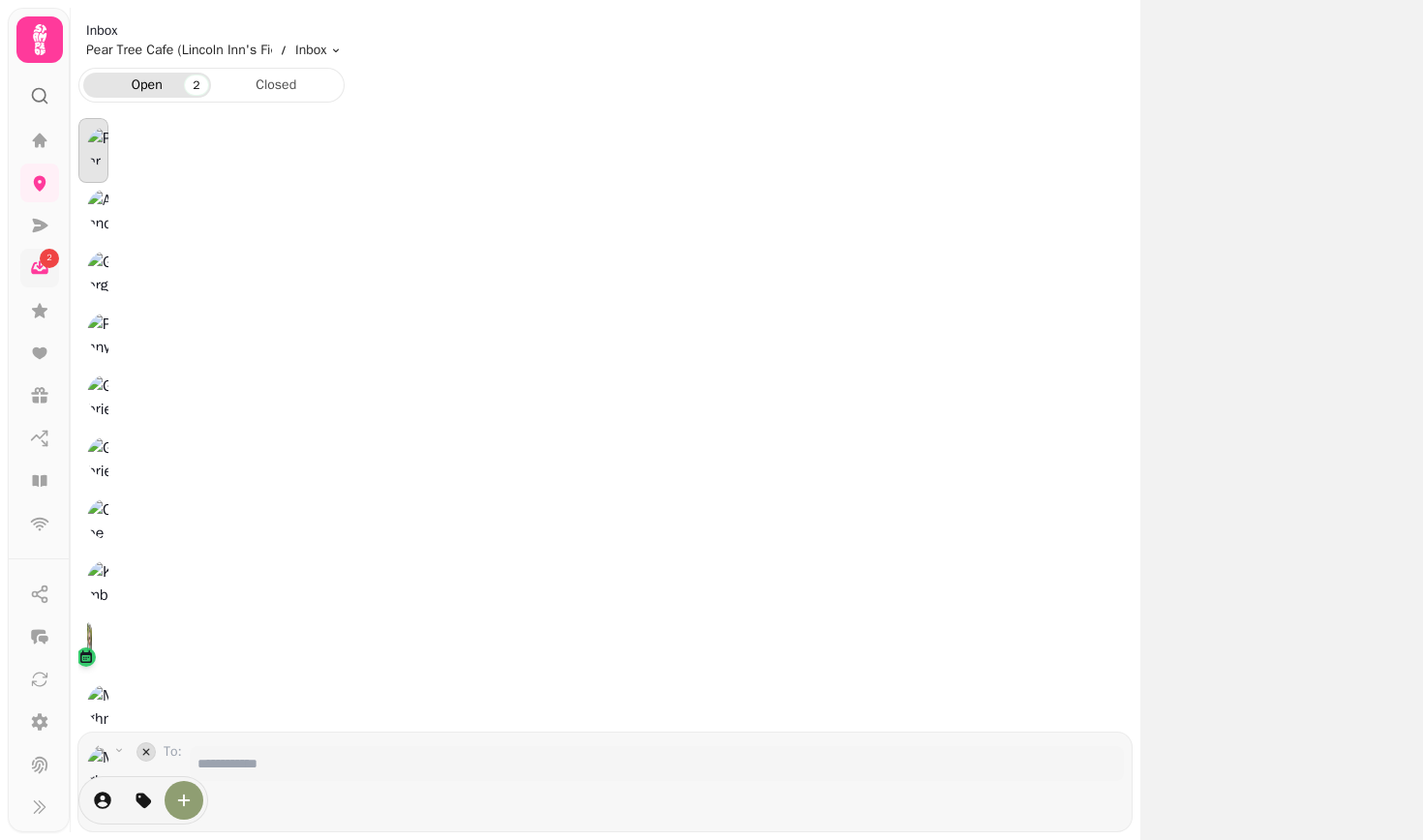 scroll, scrollTop: 690, scrollLeft: 136, axis: both 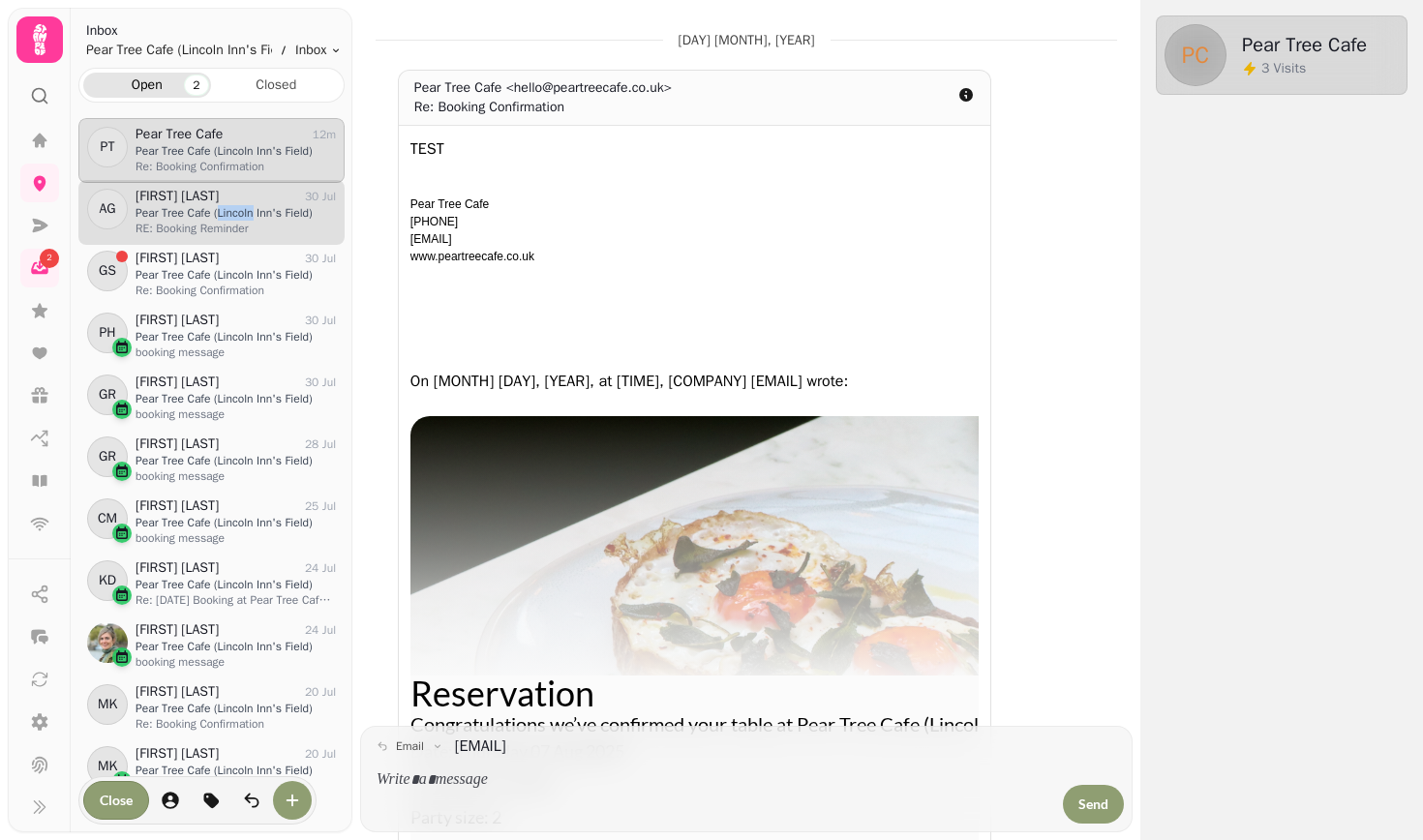 click on "Pear Tree Cafe (Lincoln Inn's Field)" at bounding box center (235, 213) 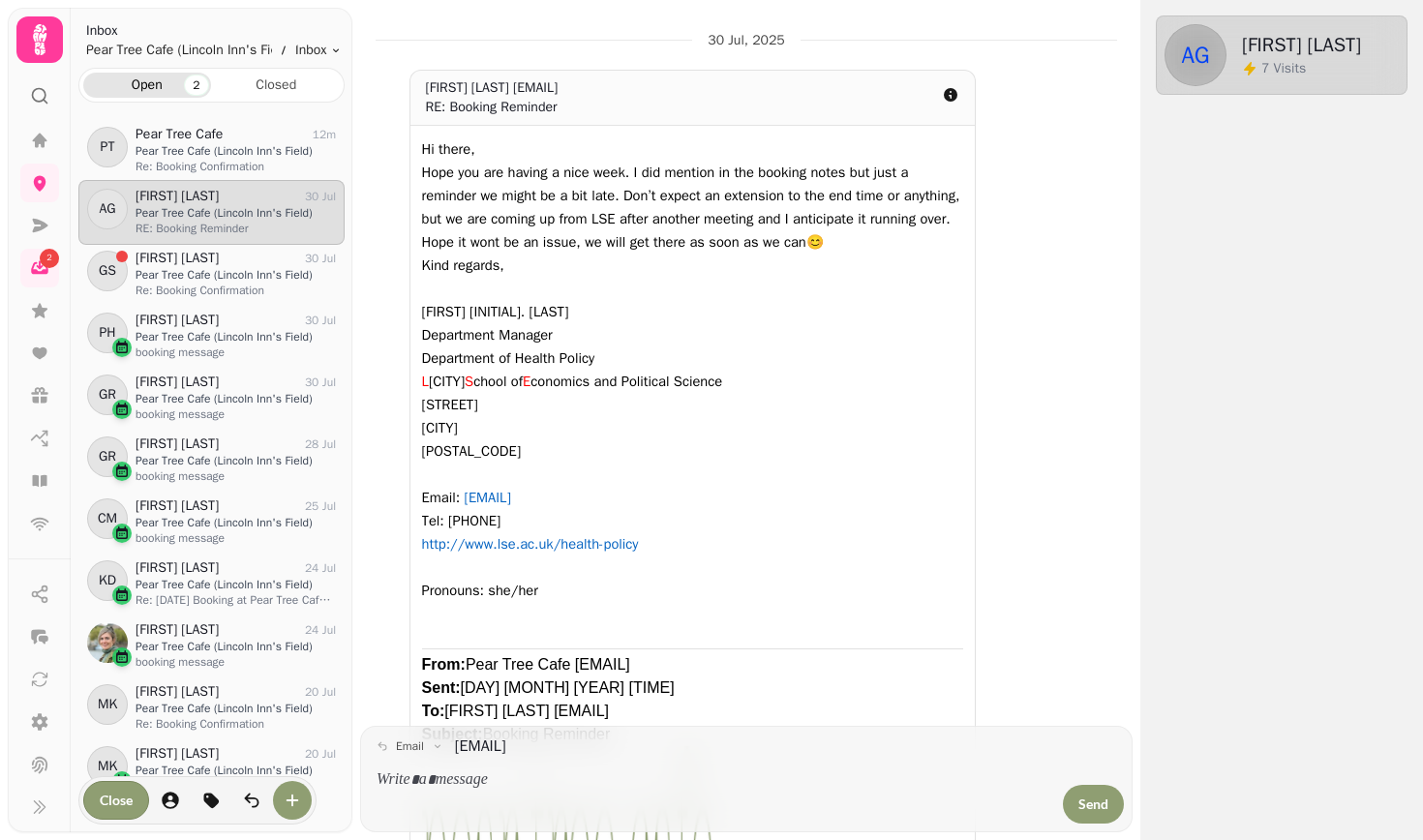 scroll, scrollTop: 0, scrollLeft: 0, axis: both 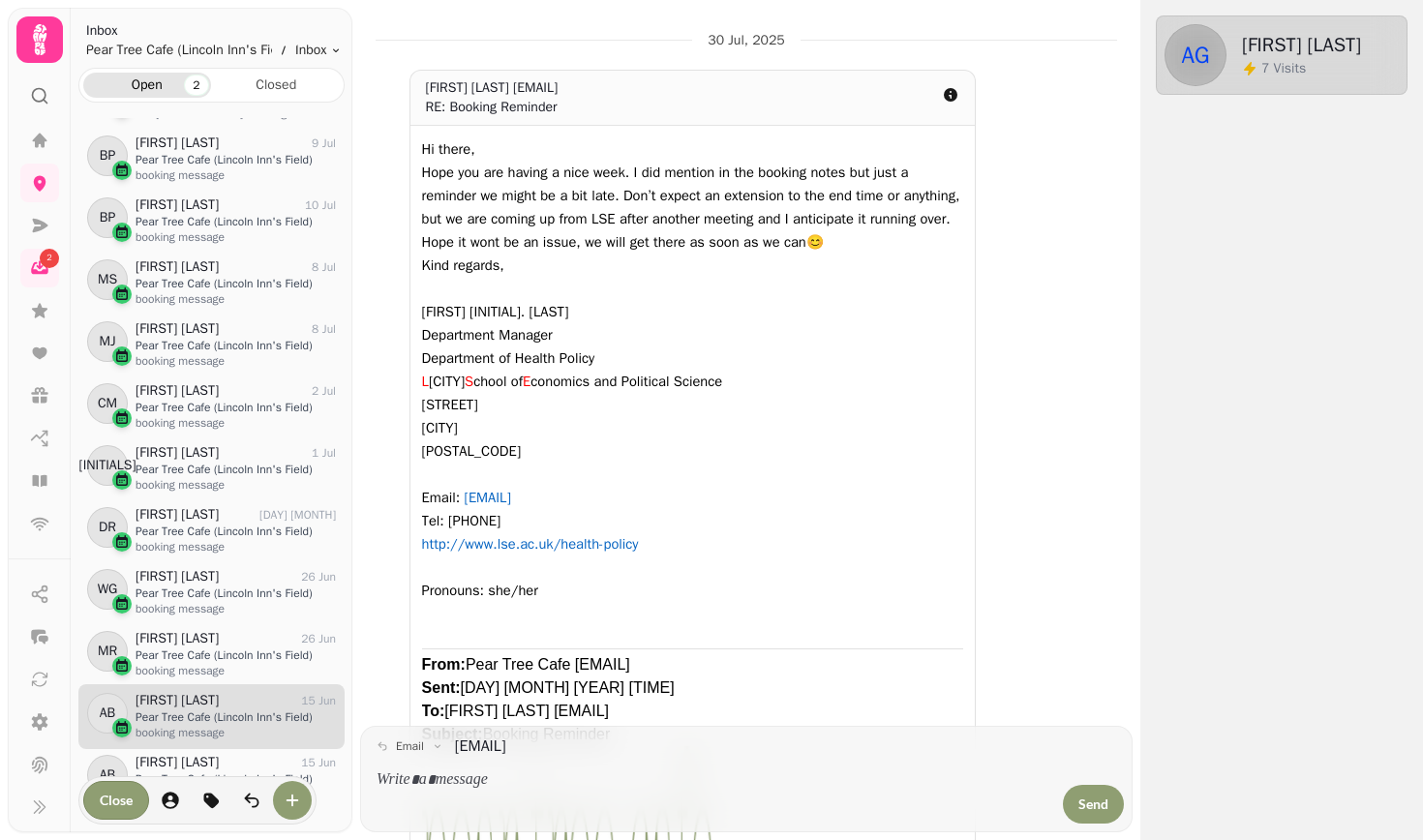 click on "Pear Tree Cafe (Lincoln Inn's Field)" at bounding box center [235, 717] 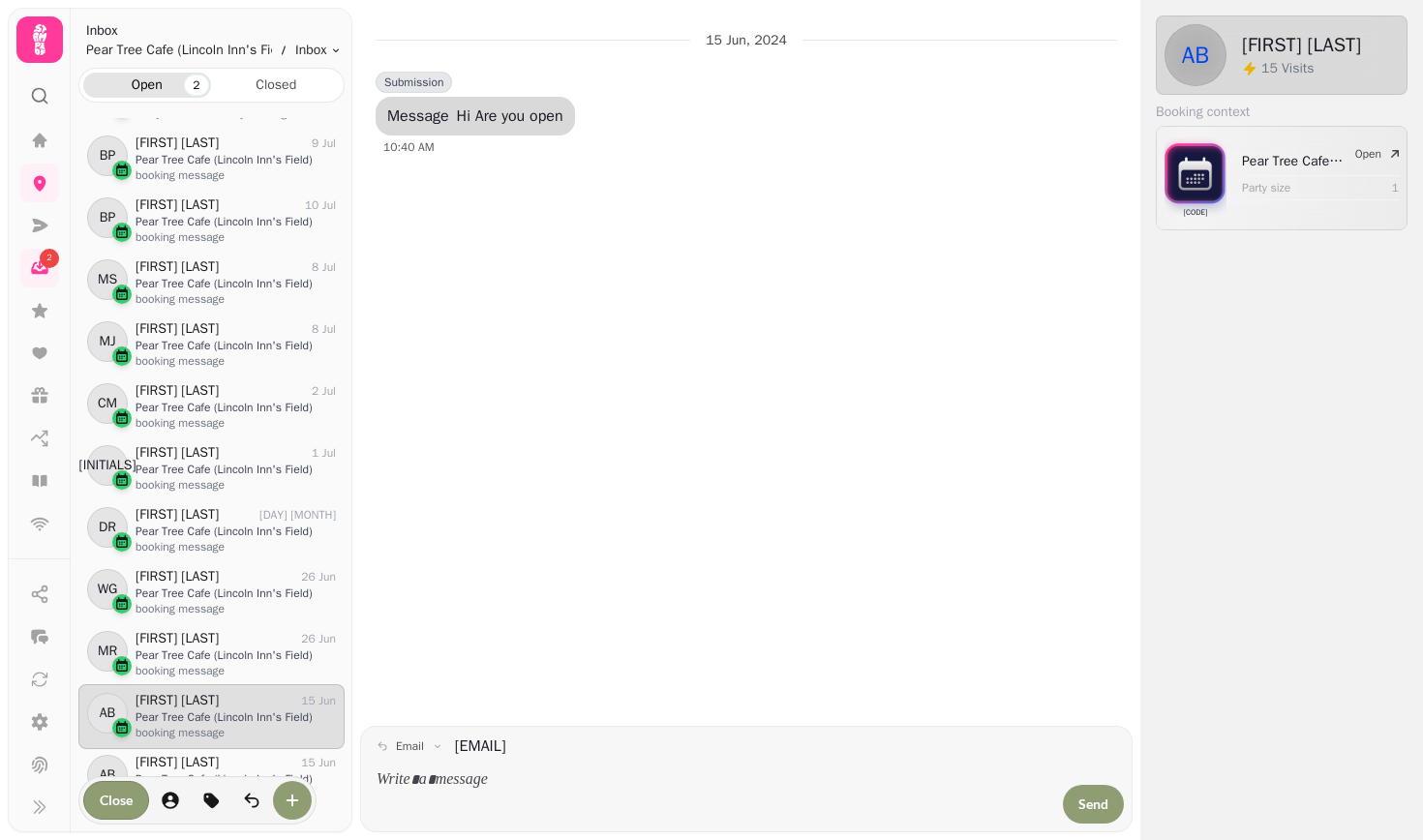 scroll, scrollTop: 0, scrollLeft: 0, axis: both 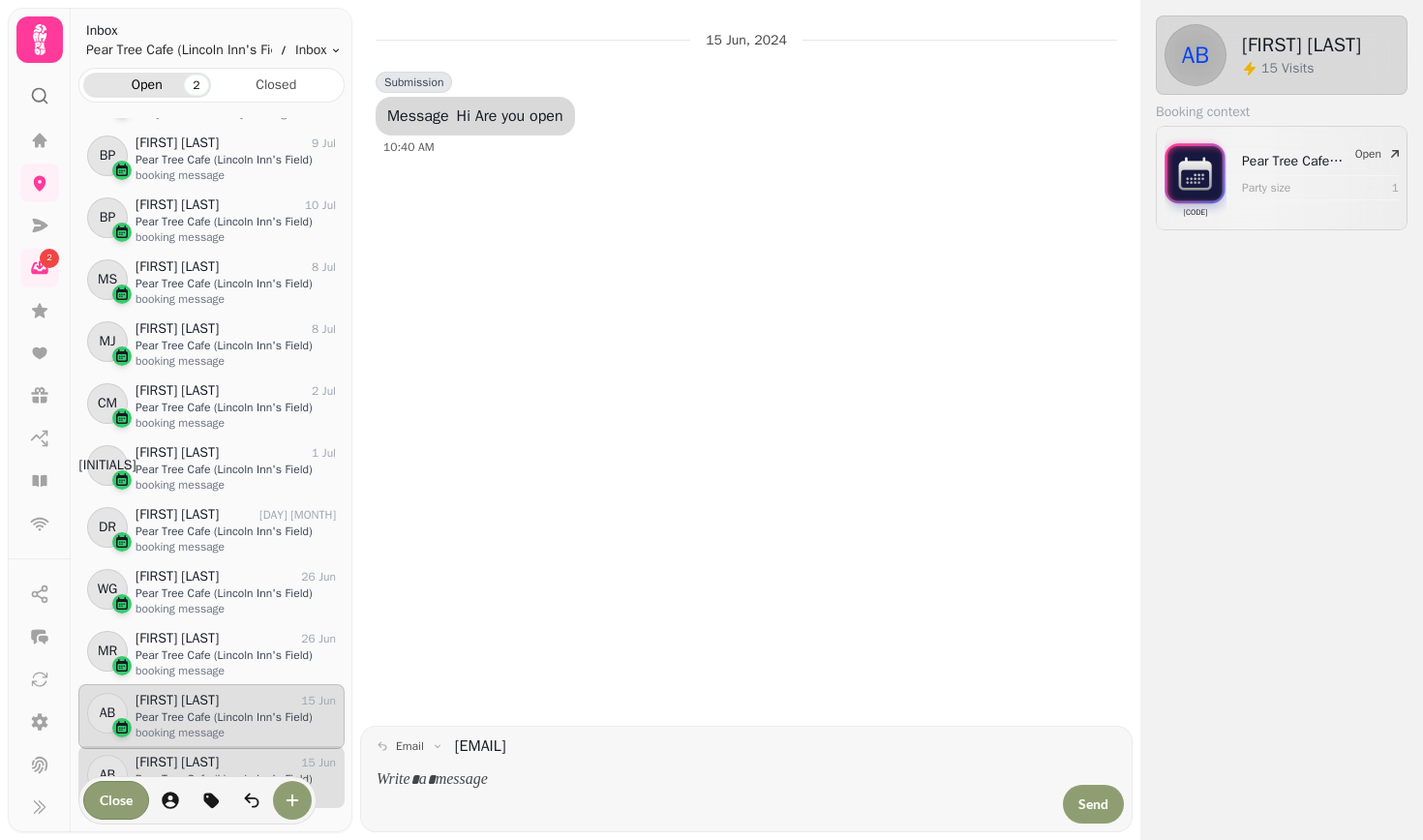 click on "15 Jun" at bounding box center (318, 763) 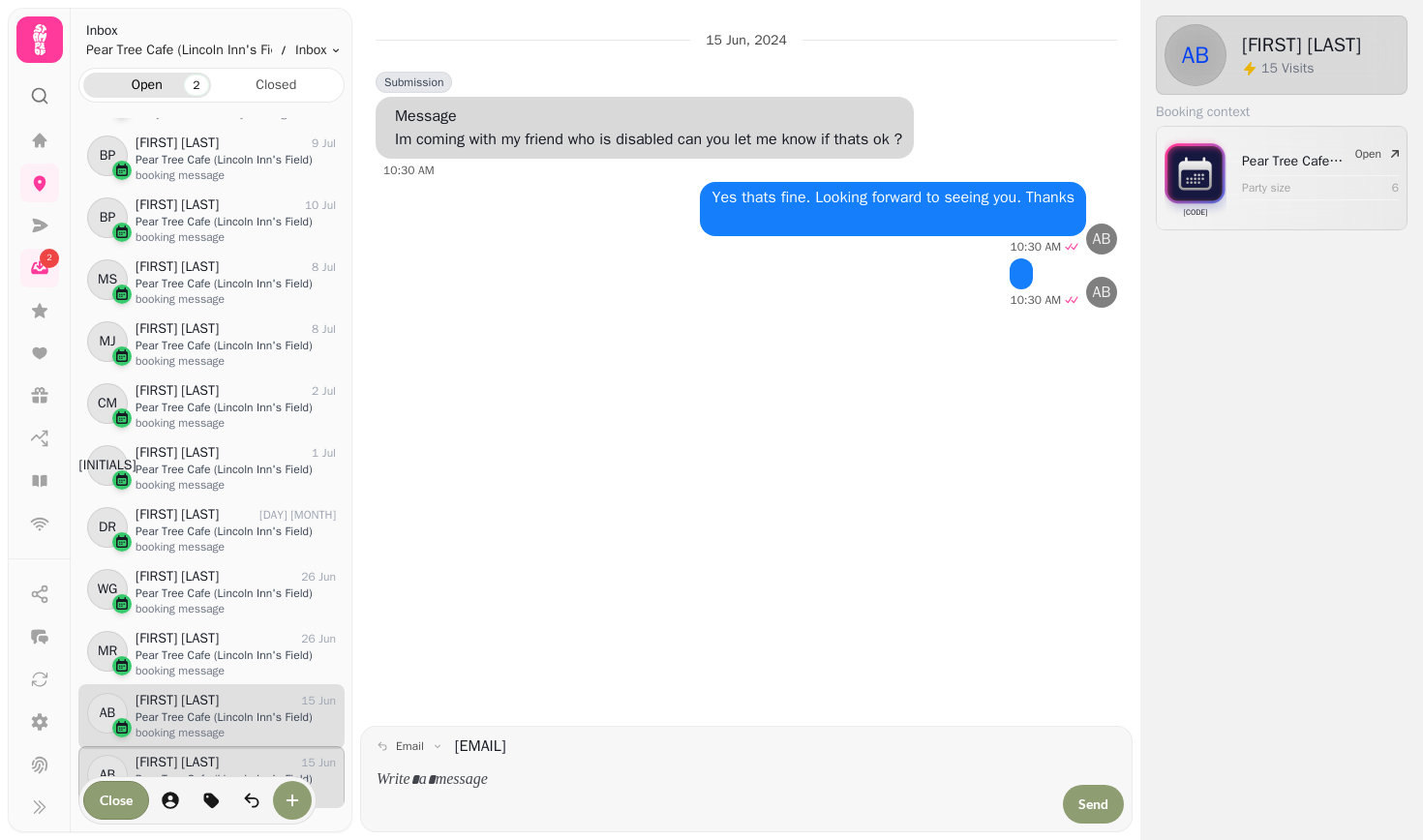click on "[FIRST] [LAST] 15 Jun" at bounding box center (235, 701) 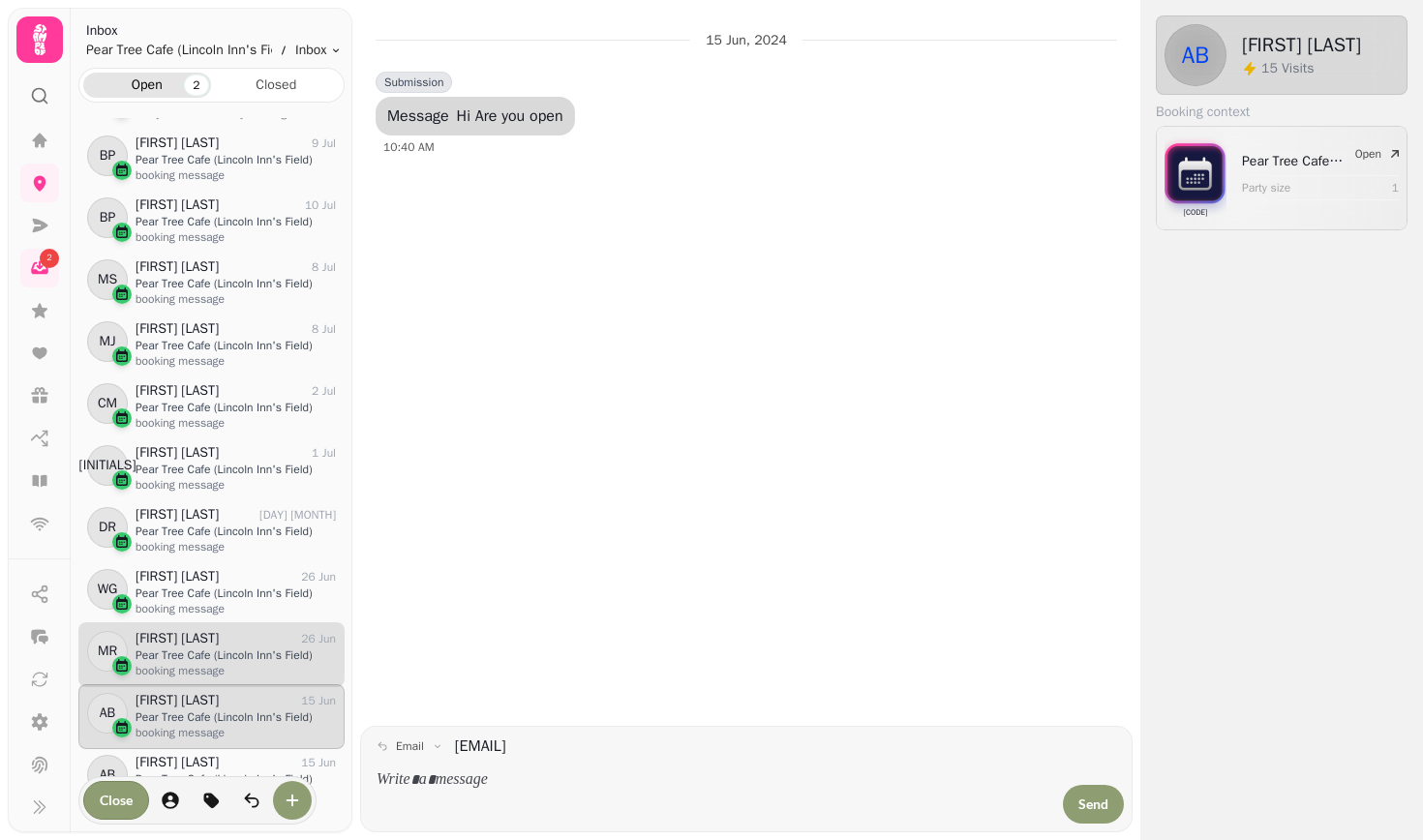 click on "[FIRST] [LAST]" at bounding box center (177, 639) 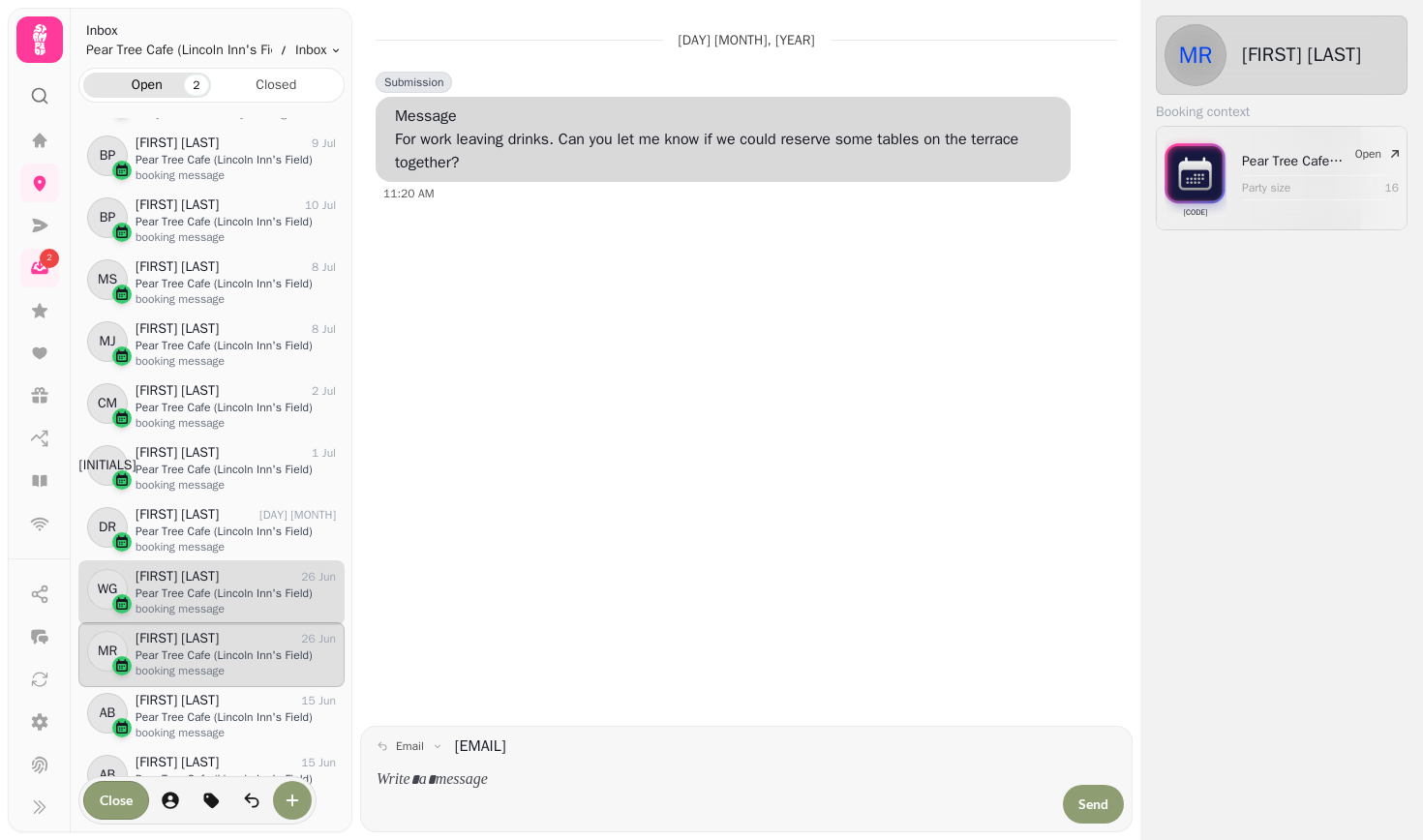 click on "[FIRST] [LAST]" at bounding box center (177, 577) 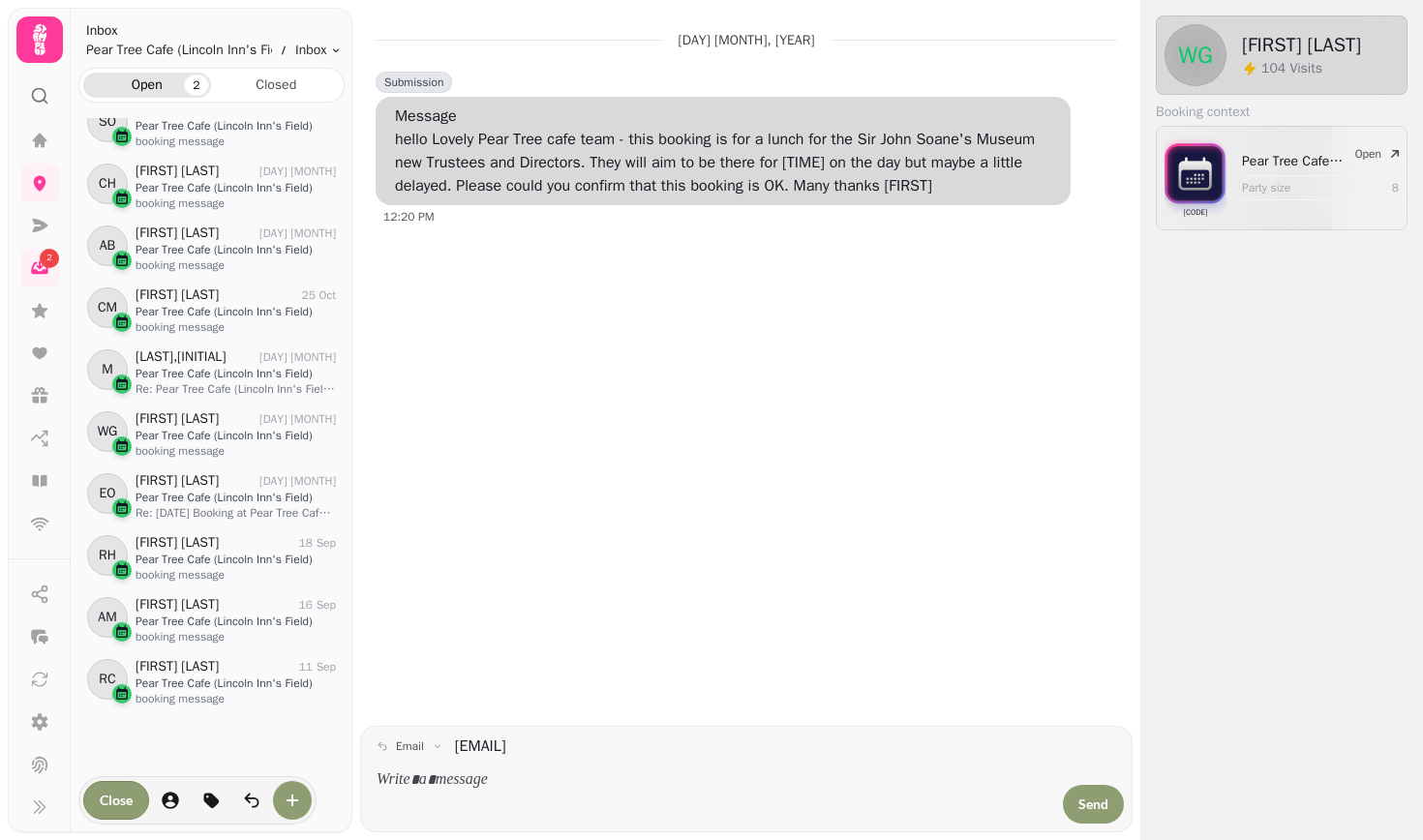 scroll, scrollTop: 4404, scrollLeft: 0, axis: vertical 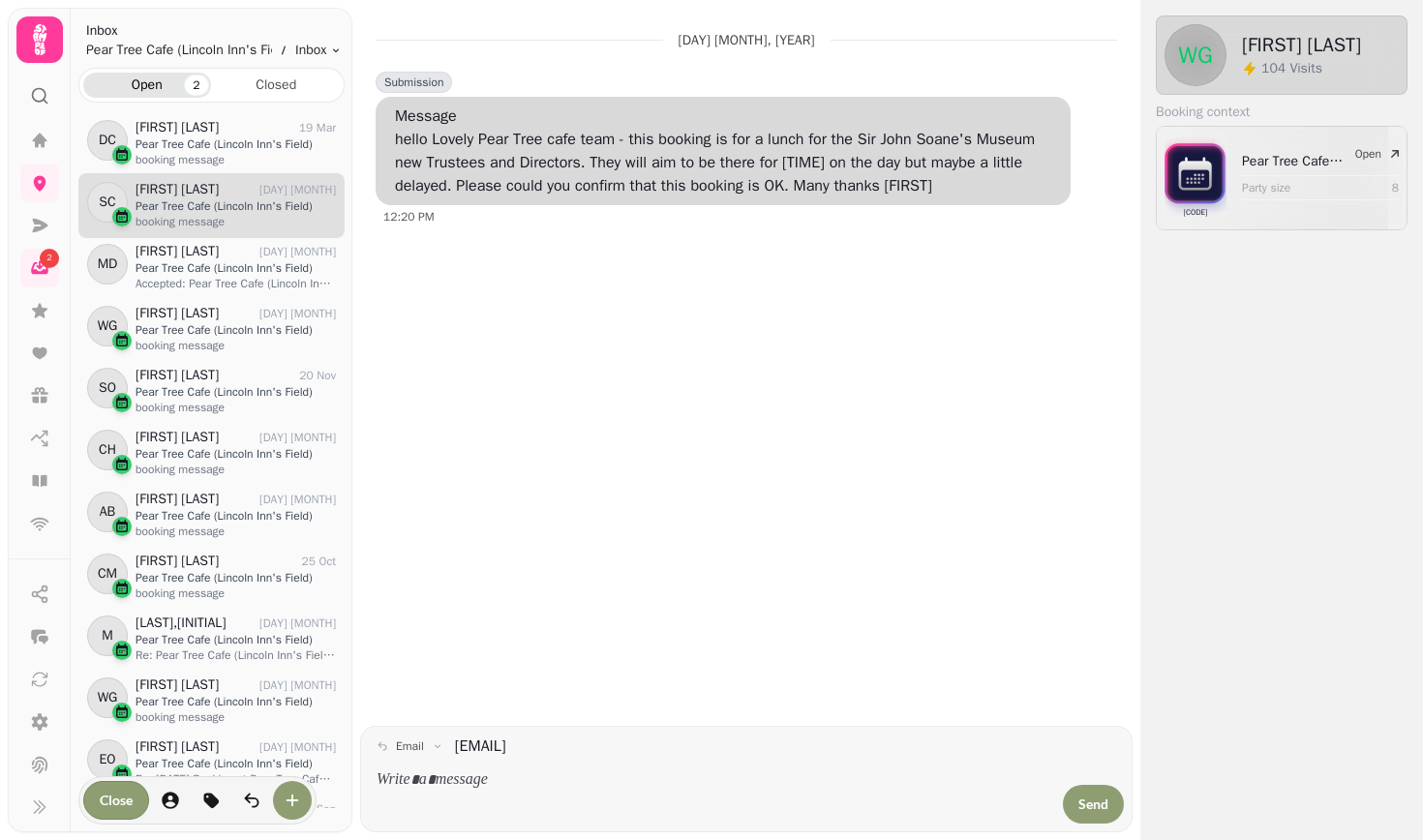 click on "booking message" at bounding box center [235, 222] 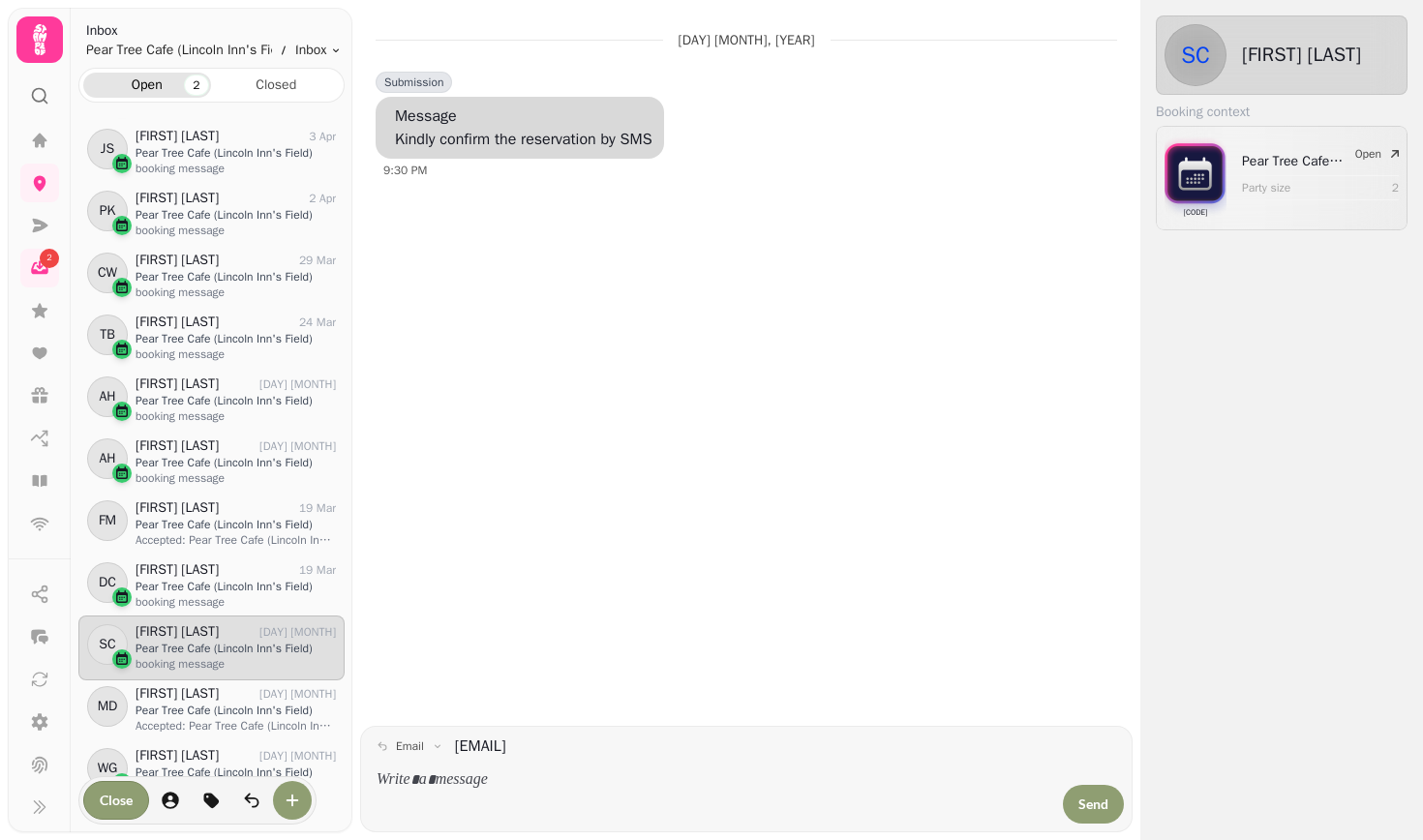 scroll, scrollTop: 3961, scrollLeft: 0, axis: vertical 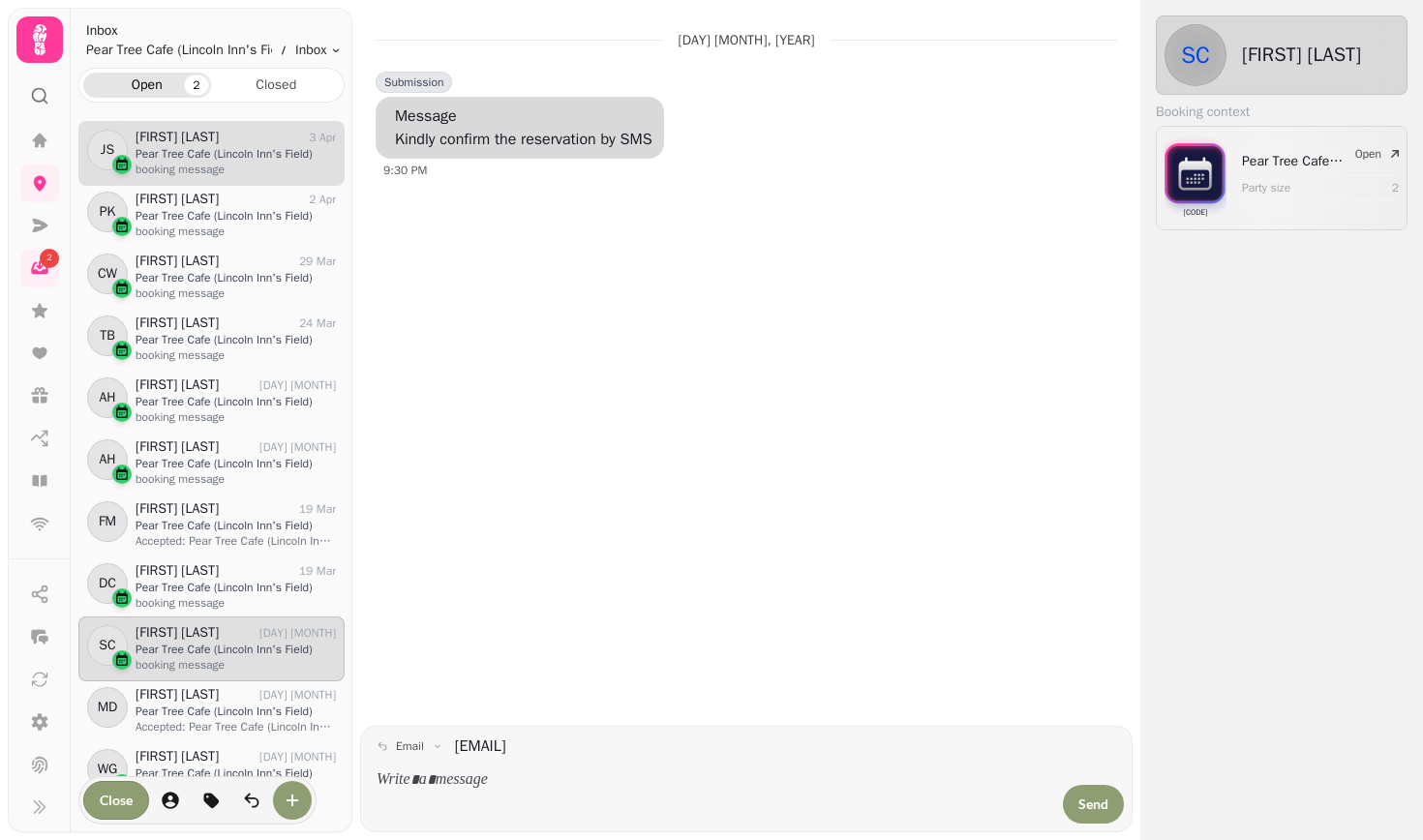click on "Pear Tree Cafe (Lincoln Inn's Field)" at bounding box center [235, 154] 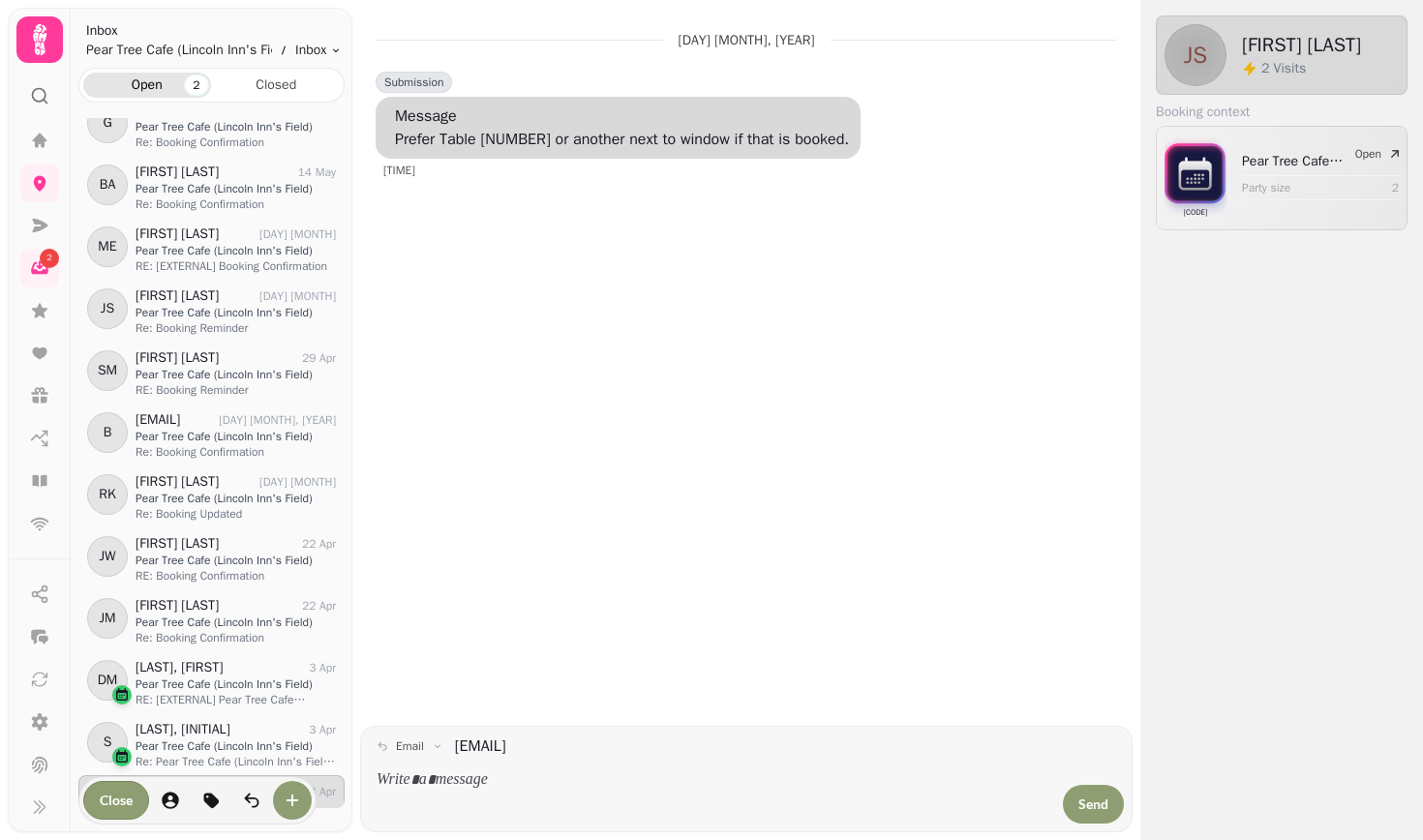 scroll, scrollTop: 3307, scrollLeft: 0, axis: vertical 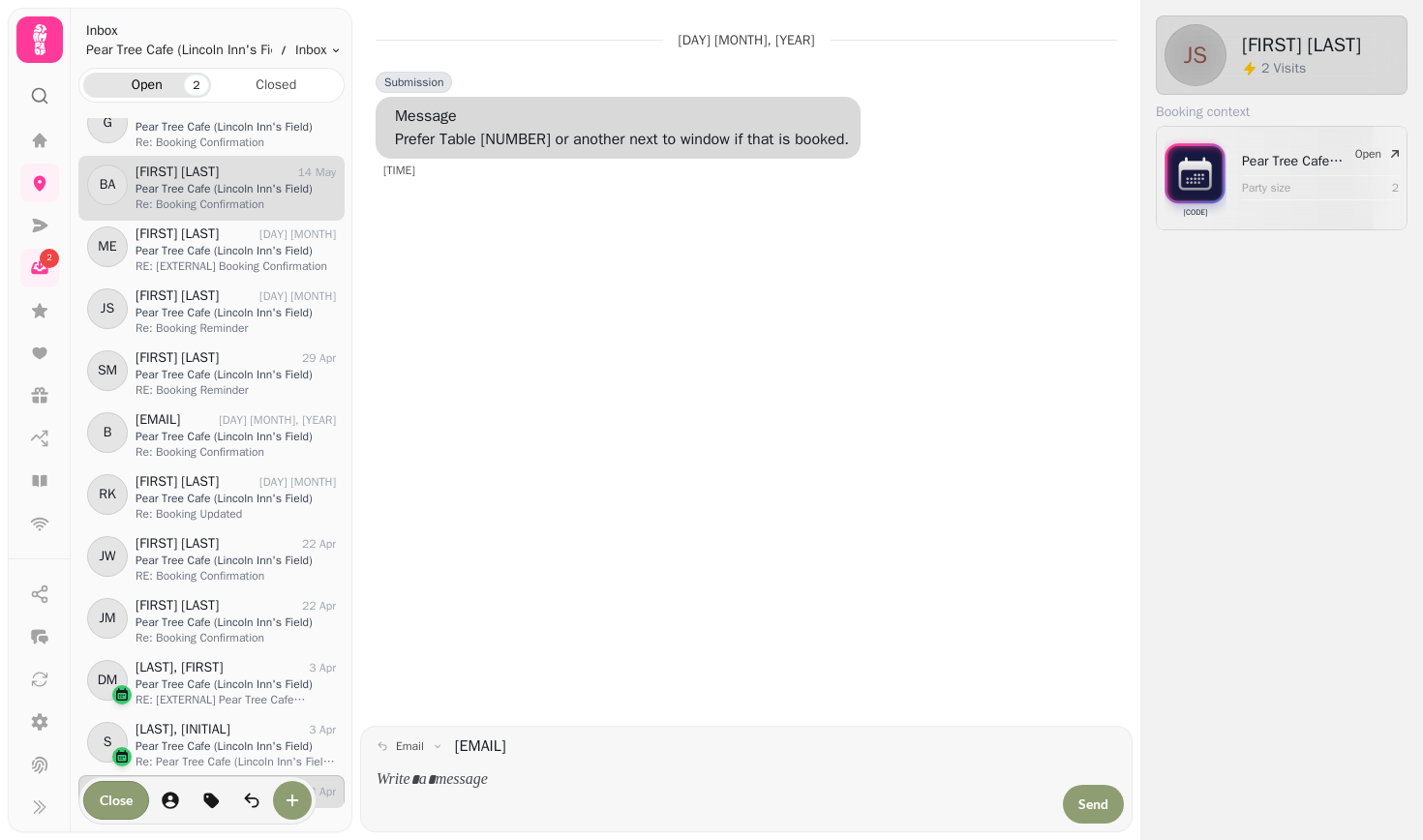 click on "Re: Booking Confirmation" at bounding box center [235, 204] 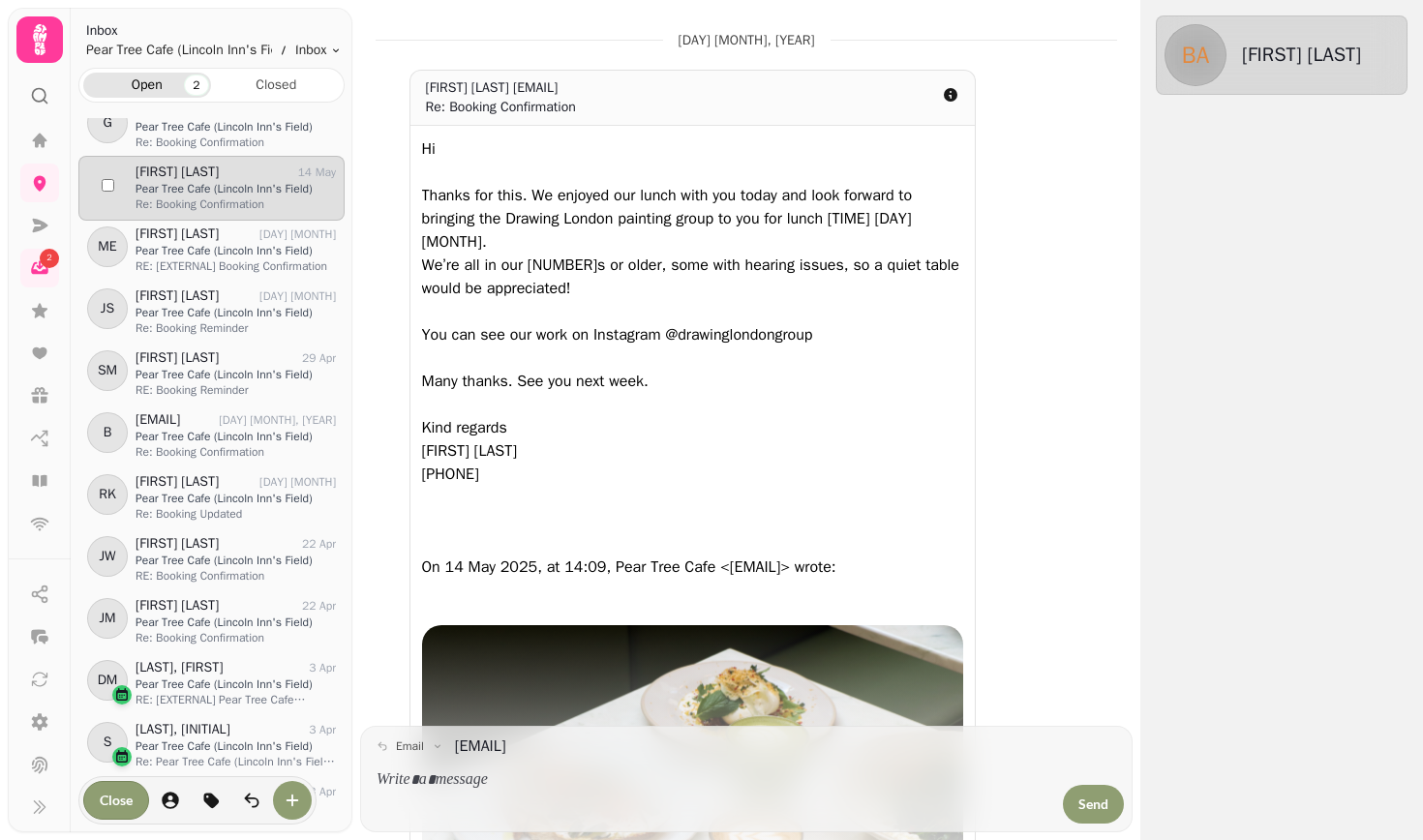 scroll, scrollTop: 0, scrollLeft: 0, axis: both 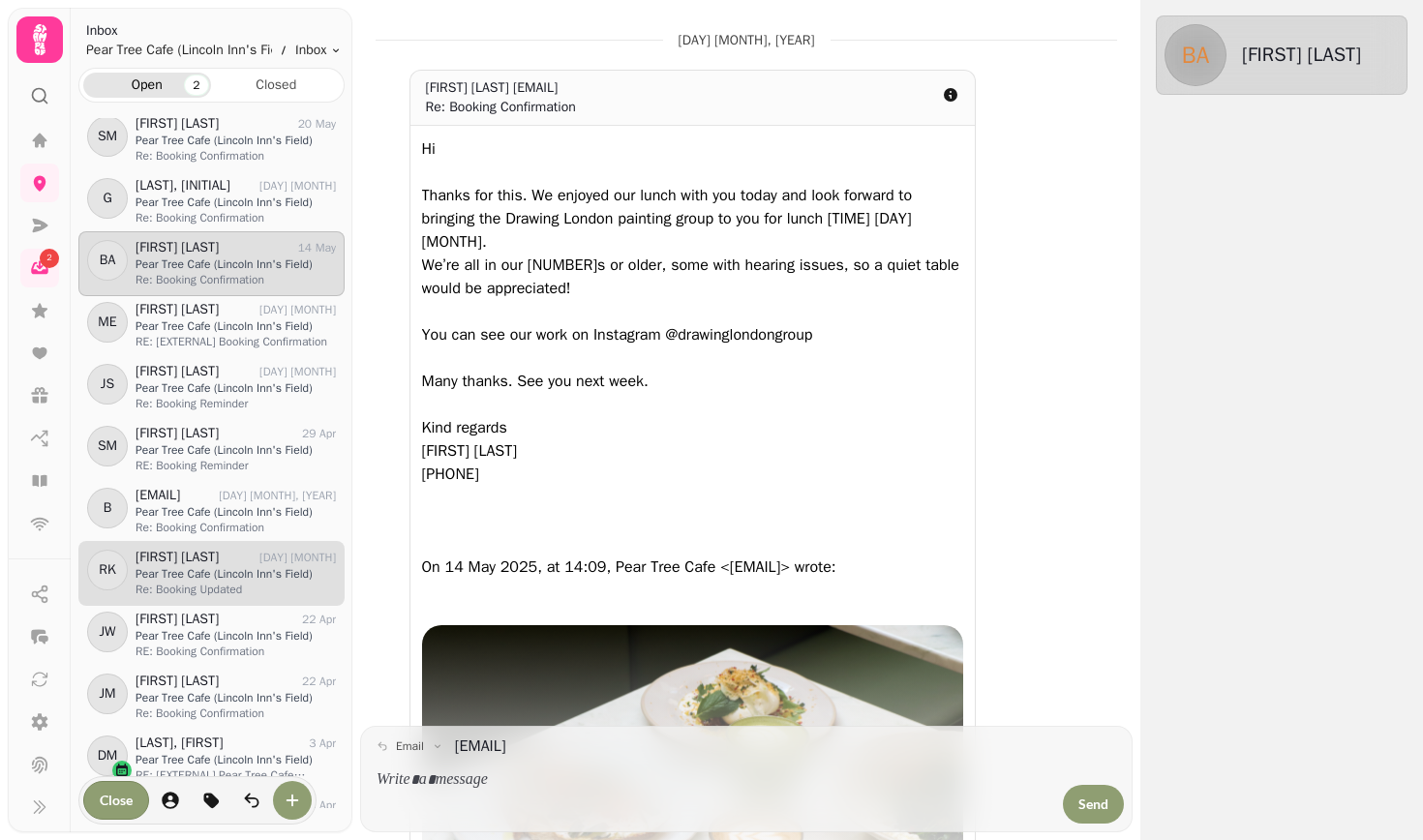 click on "[FIRST] [LAST] [DAY] [MONTH]" at bounding box center (235, 557) 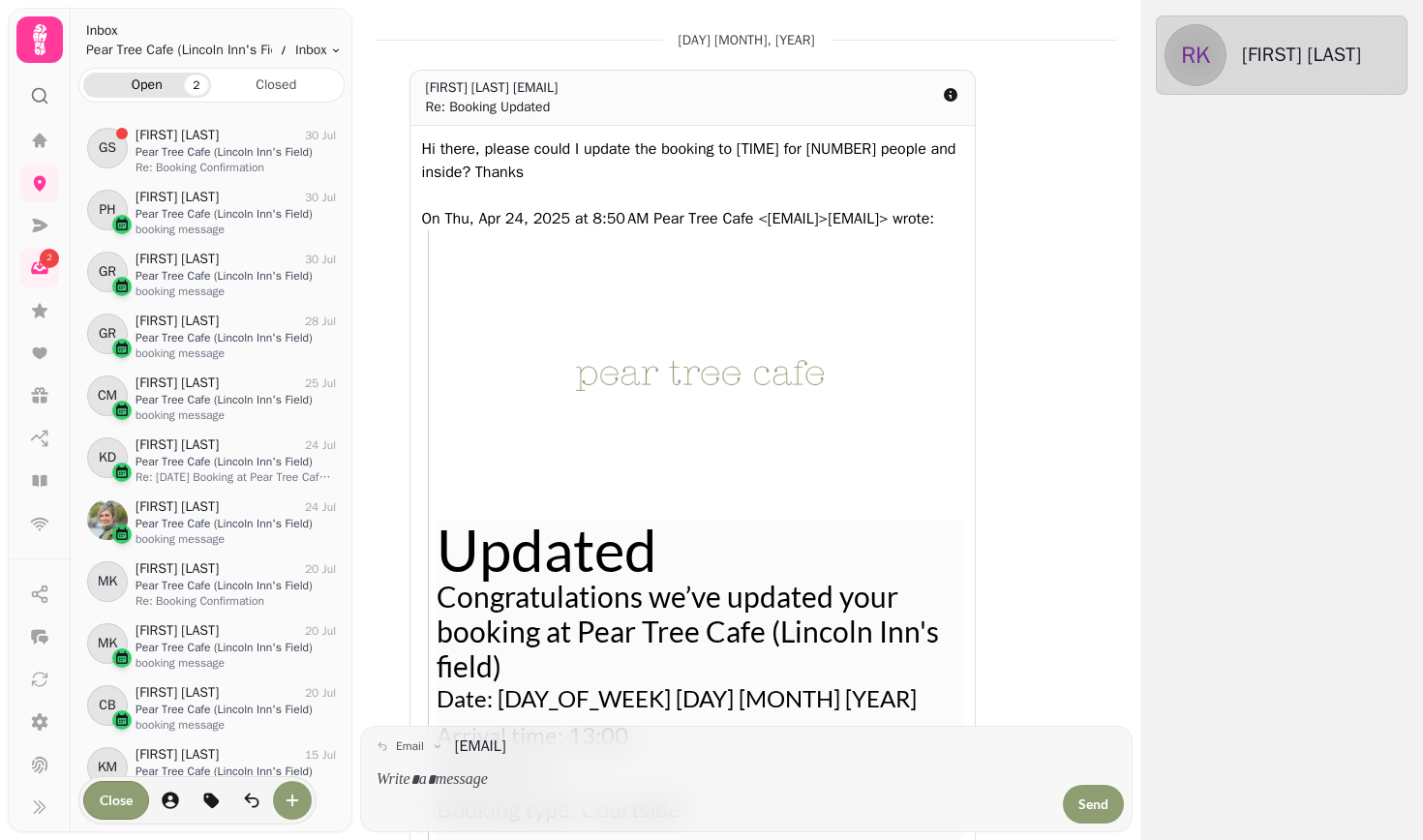 scroll, scrollTop: 106, scrollLeft: 0, axis: vertical 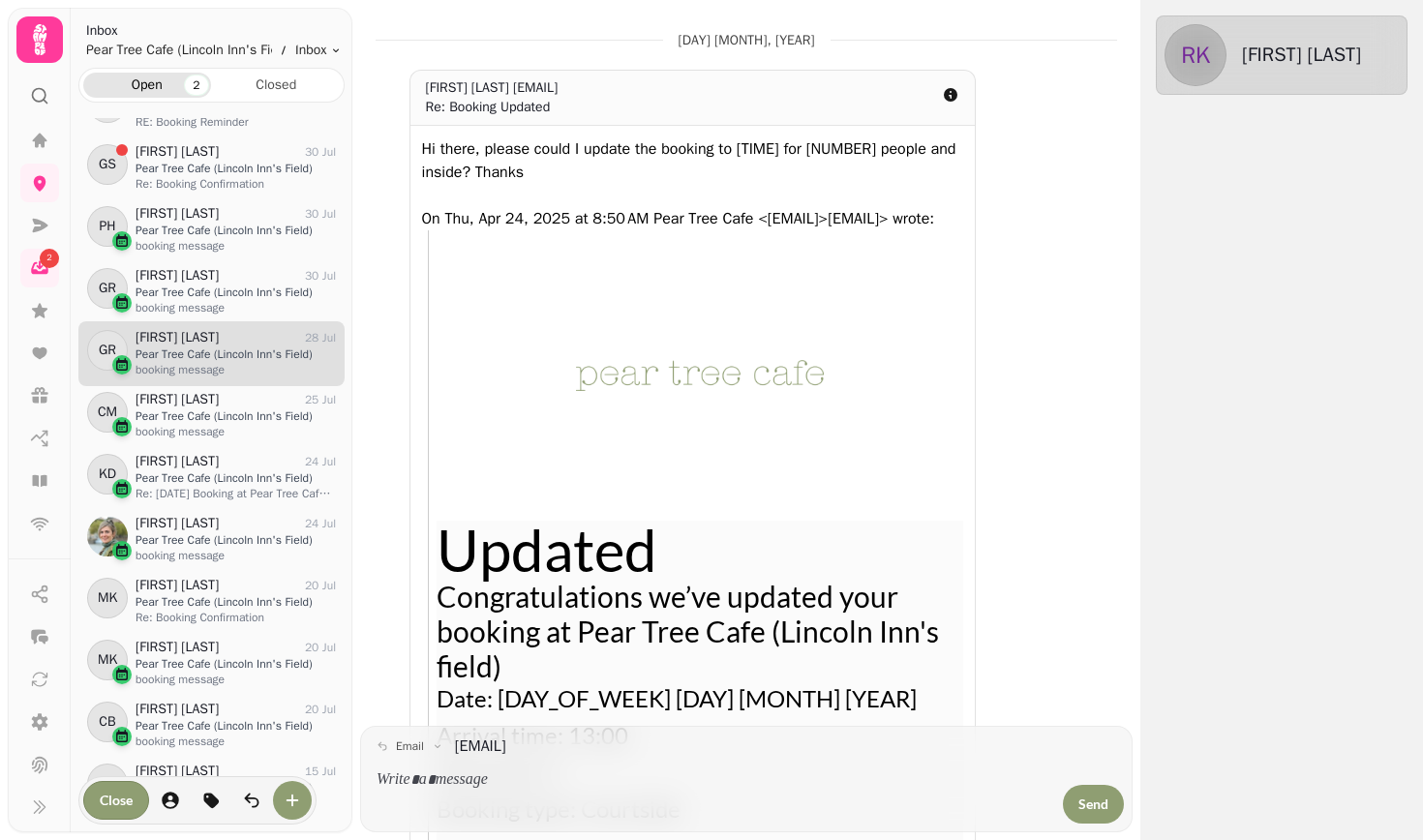 click on "[FIRST] [LAST]" at bounding box center [177, 338] 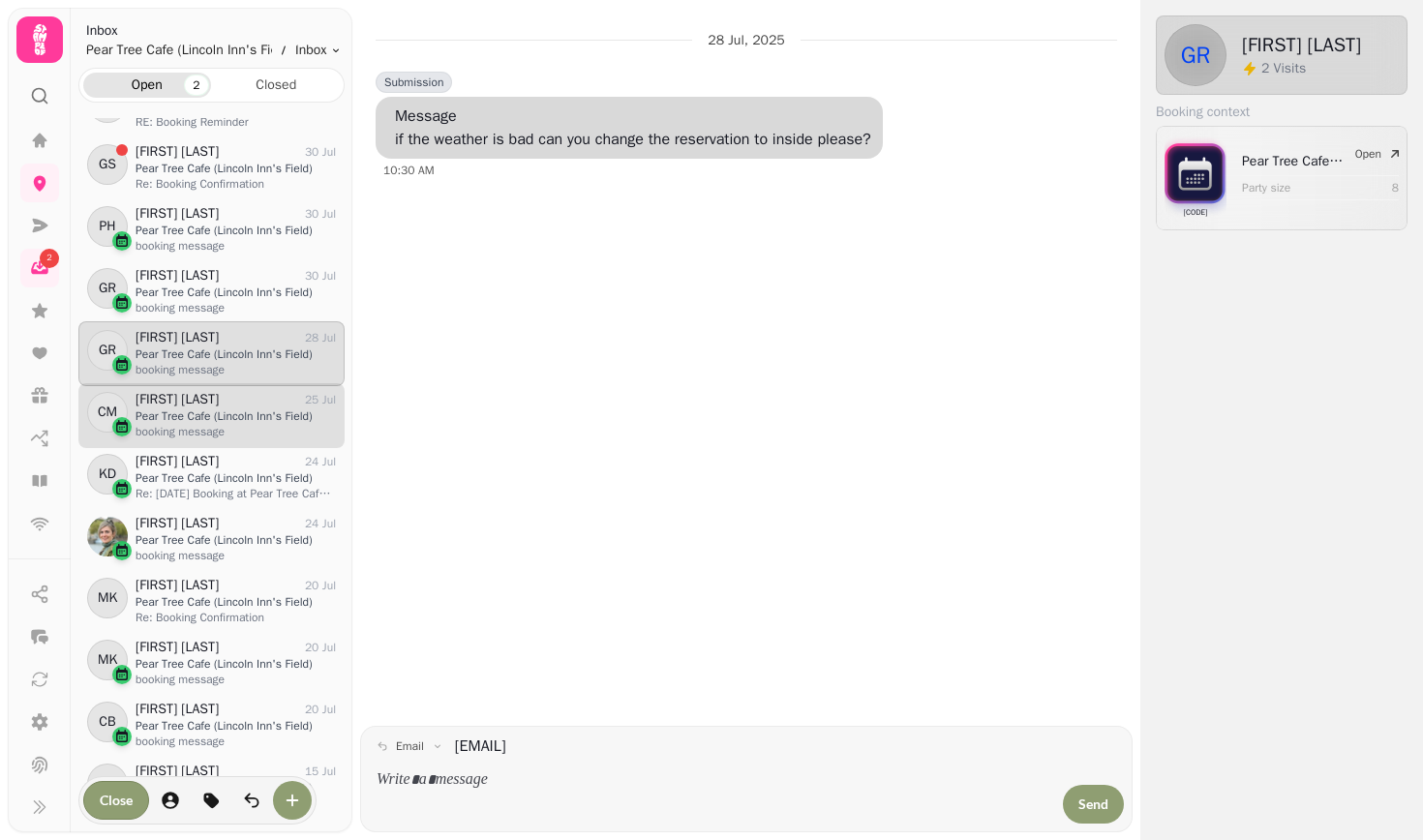 click on "Pear Tree Cafe (Lincoln Inn's Field)" at bounding box center [235, 416] 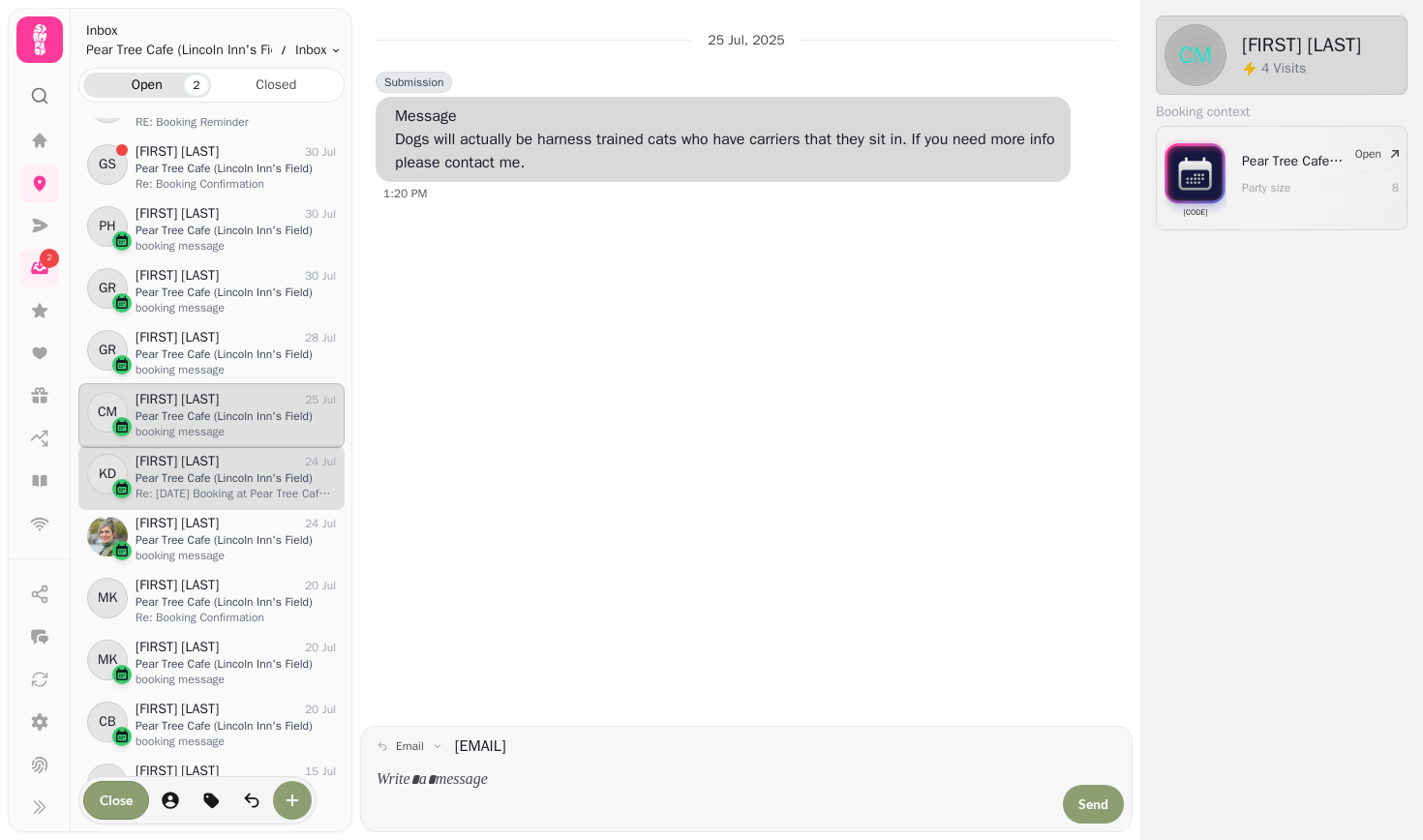 click on "Pear Tree Cafe (Lincoln Inn's Field)" at bounding box center (235, 478) 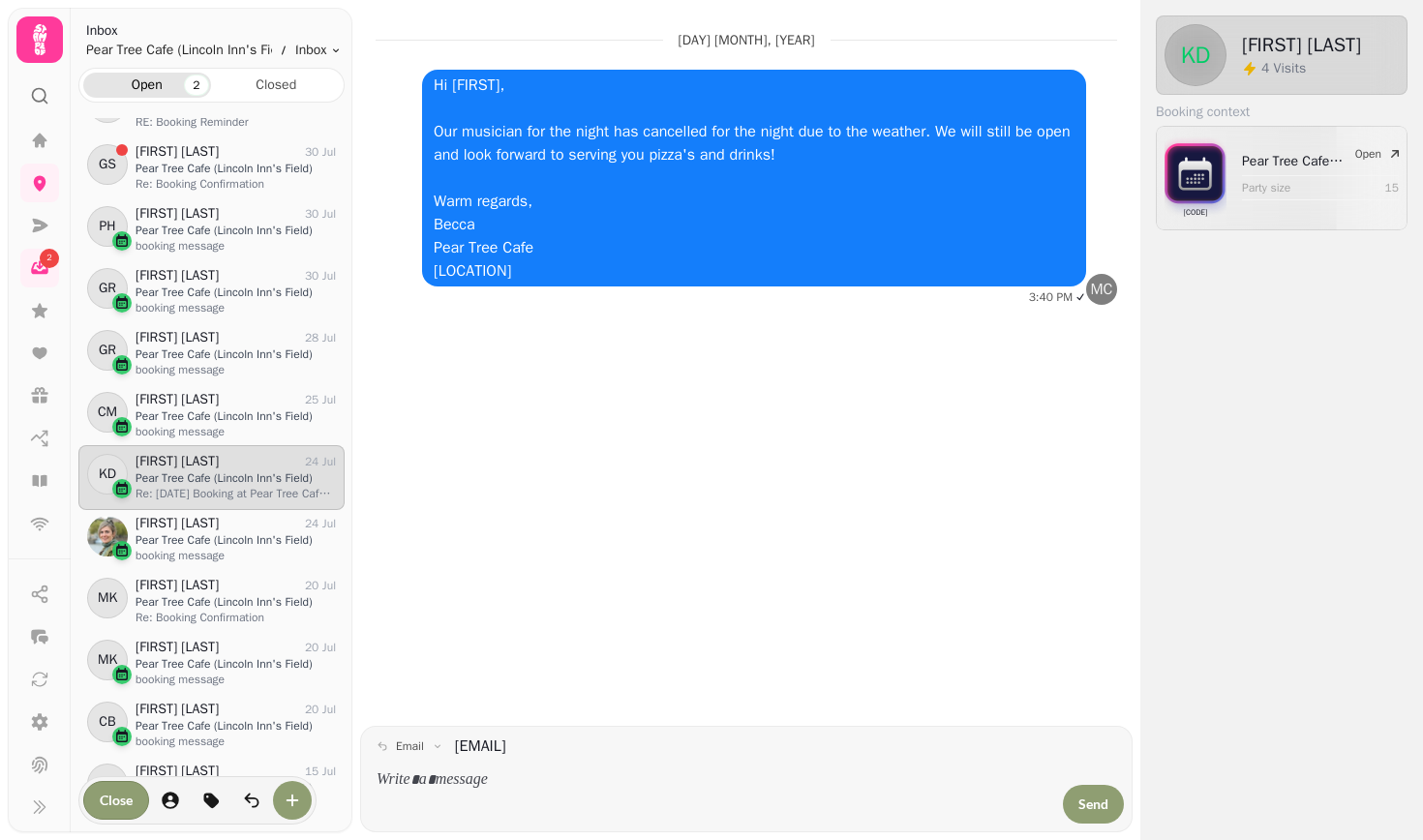 scroll, scrollTop: 0, scrollLeft: 0, axis: both 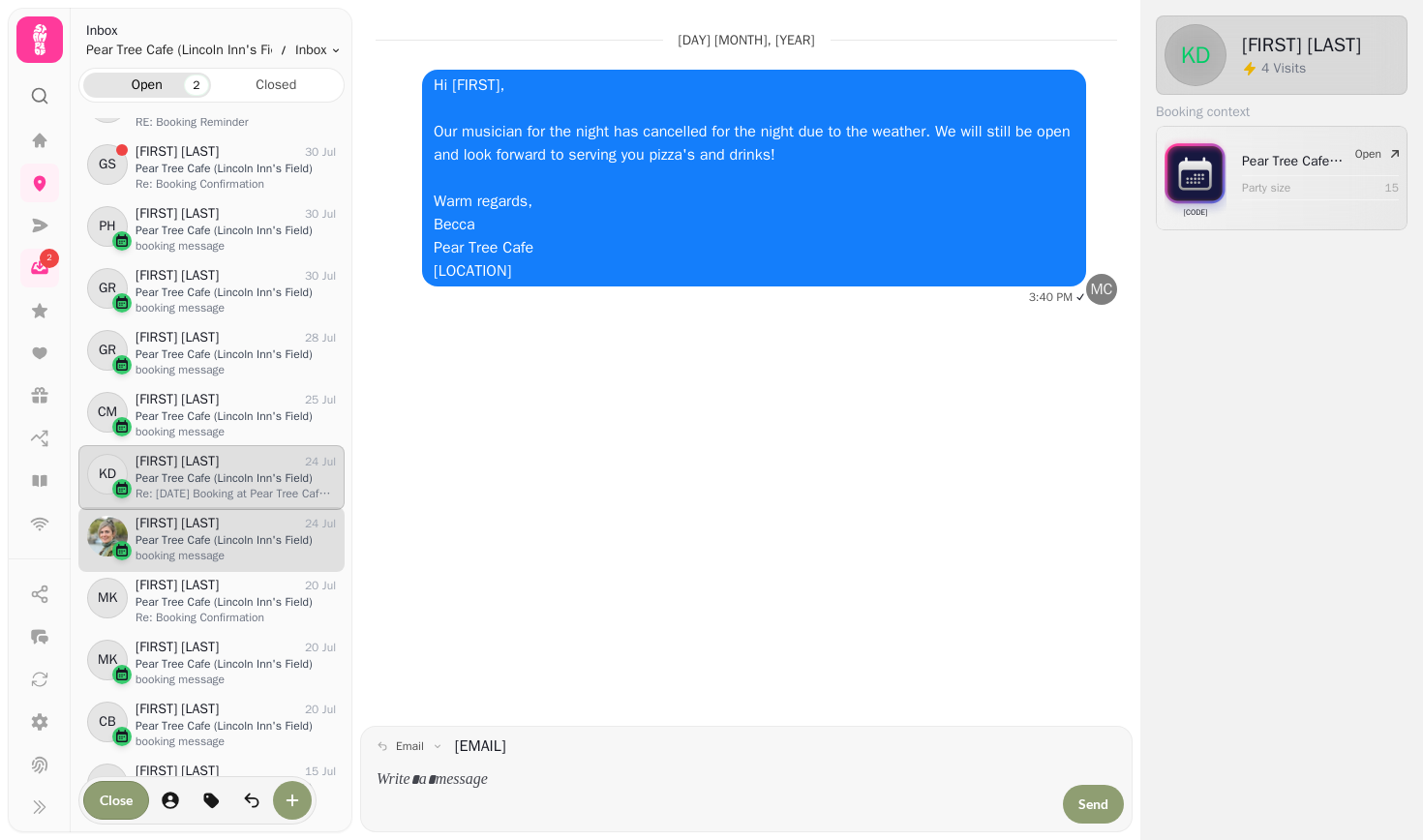 click on "[FIRST] [LAST] [DAY] [MONTH]" at bounding box center (235, 524) 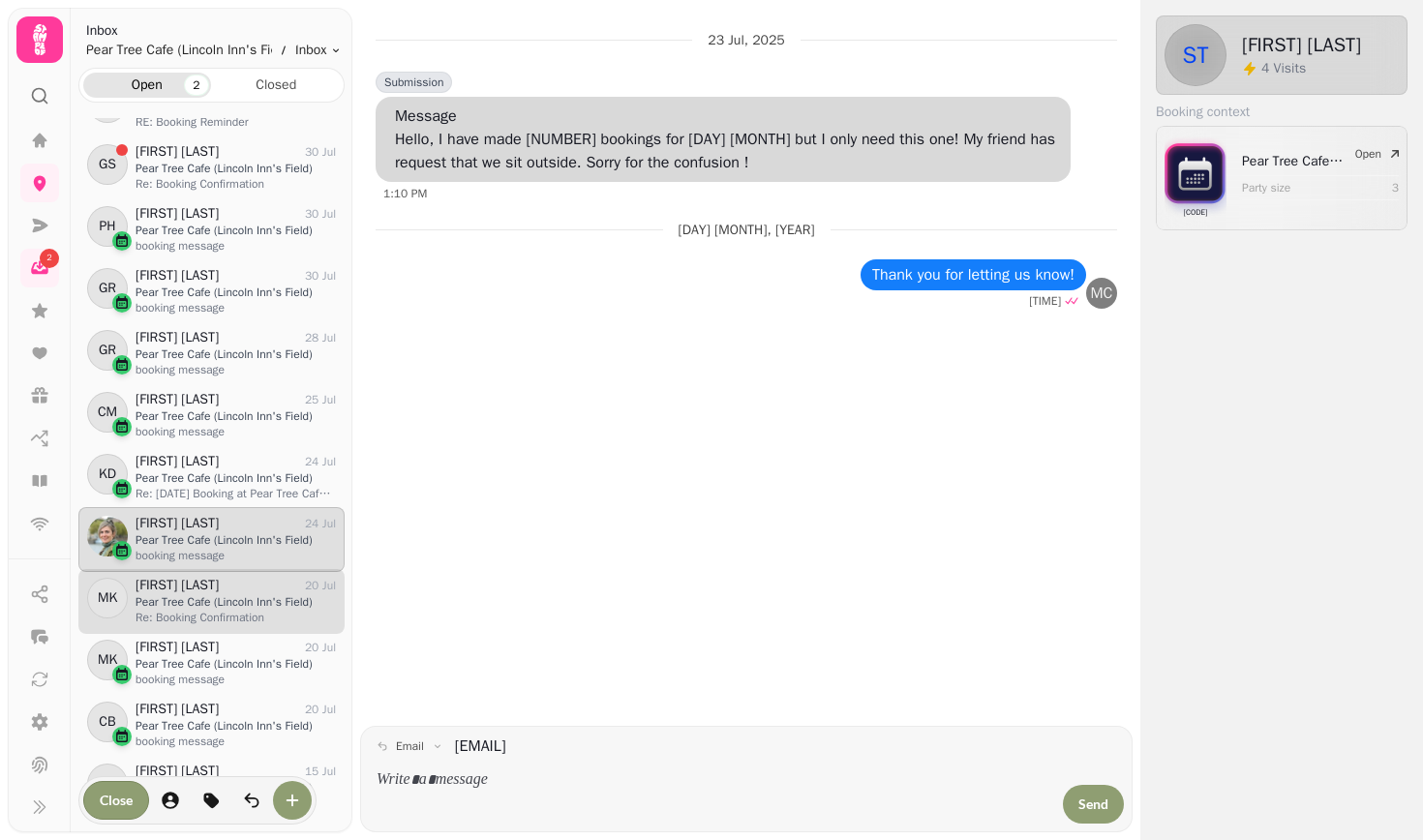 click on "Re: Booking Confirmation" at bounding box center (235, 617) 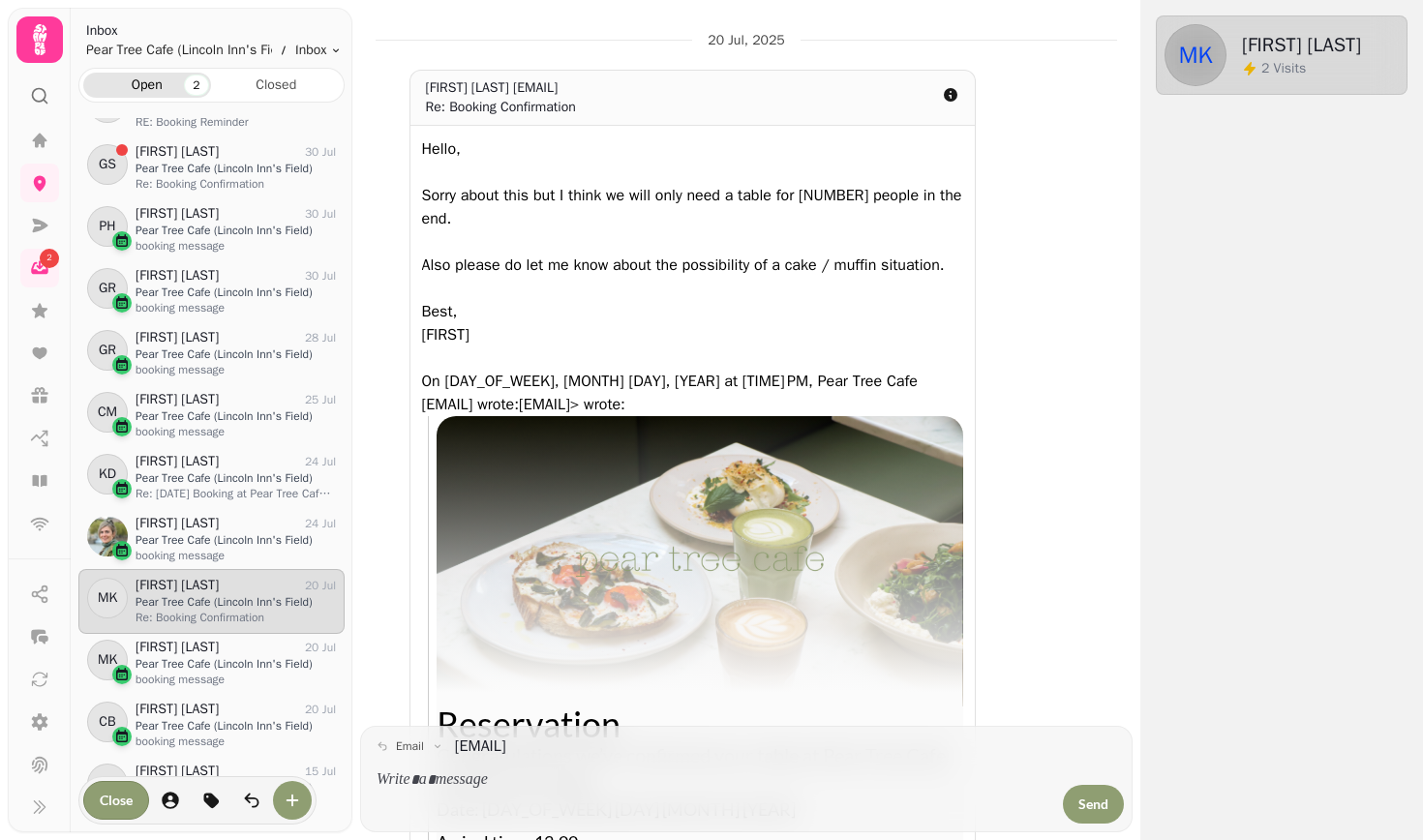 scroll, scrollTop: 0, scrollLeft: 0, axis: both 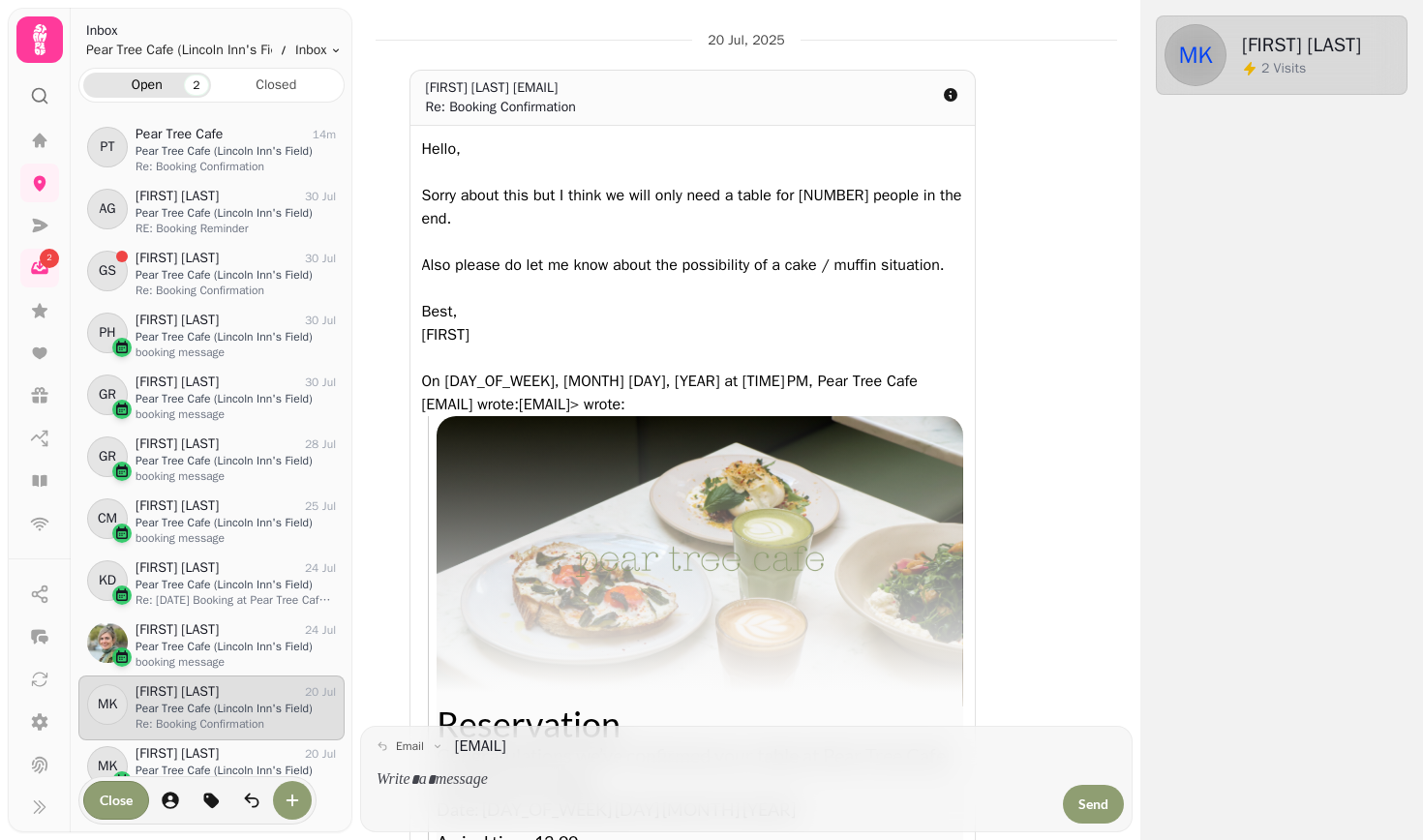 click on "PT Pear Tree Cafe 11m Pear Tree Cafe (Lincoln Inn's Field) Re: Booking Confirmation AG [FIRST] [LAST] 30 Jul Pear Tree Cafe (Lincoln Inn's Field) RE: Booking Reminder GS [FIRST] [LAST] 30 Jul Pear Tree Cafe (Lincoln Inn's Field) Re: Booking Confirmation PH [FIRST] [LAST] 30 Jul Pear Tree Cafe (Lincoln Inn's Field) booking message GR [FIRST] [LAST] 30 Jul Pear Tree Cafe (Lincoln Inn's Field) booking message GR [FIRST] [LAST] 28 Jul Pear Tree Cafe (Lincoln Inn's Field) booking message CM [FIRST] [LAST] 25 Jul Pear Tree Cafe (Lincoln Inn's Field) booking message KD [FIRST] [LAST] 24 Jul Pear Tree Cafe (Lincoln Inn's Field) Re: [24 2025-07-24] Booking at Pear Tree Cafe (Lincoln Inn's field) for 15 people ST [FIRST] [LAST] 24 Jul Pear Tree Cafe (Lincoln Inn's Field) booking message MK [FIRST] [LAST] 20 Jul Pear Tree Cafe (Lincoln Inn's Field) Re: Booking Confirmation MK [FIRST] [LAST] 20 Jul Pear Tree Cafe (Lincoln Inn's Field) booking message CB [FIRST] [LAST] 20 Jul Pear Tree Cafe (Lincoln Inn's Field)" at bounding box center [211, 463] 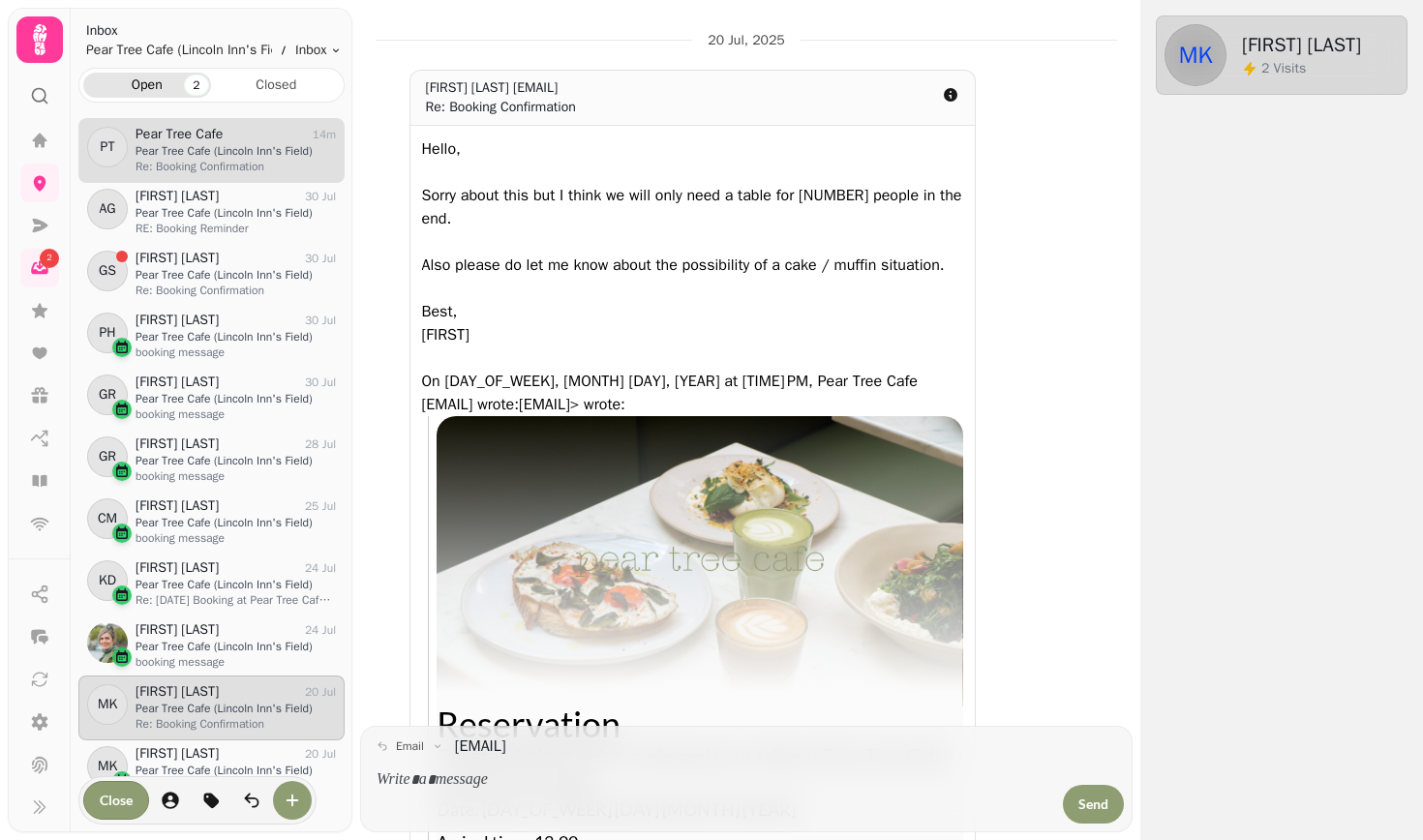 click on "Pear Tree Cafe (Lincoln Inn's Field)" at bounding box center (235, 151) 